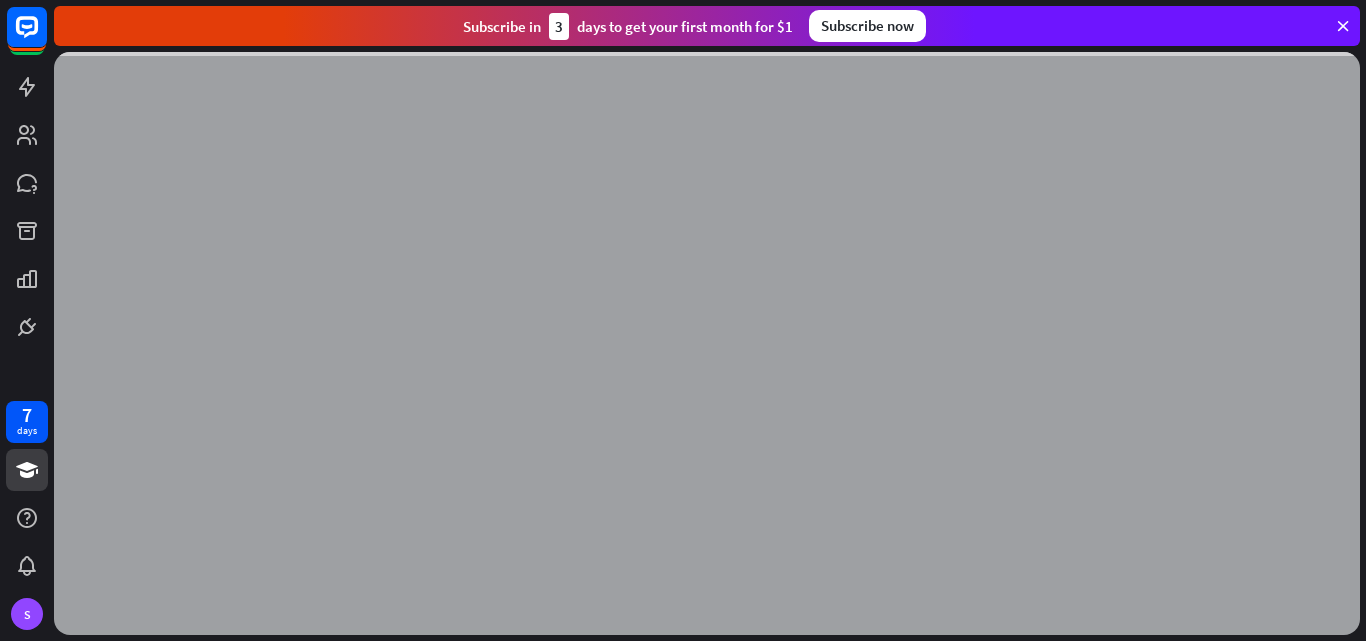 scroll, scrollTop: 0, scrollLeft: 0, axis: both 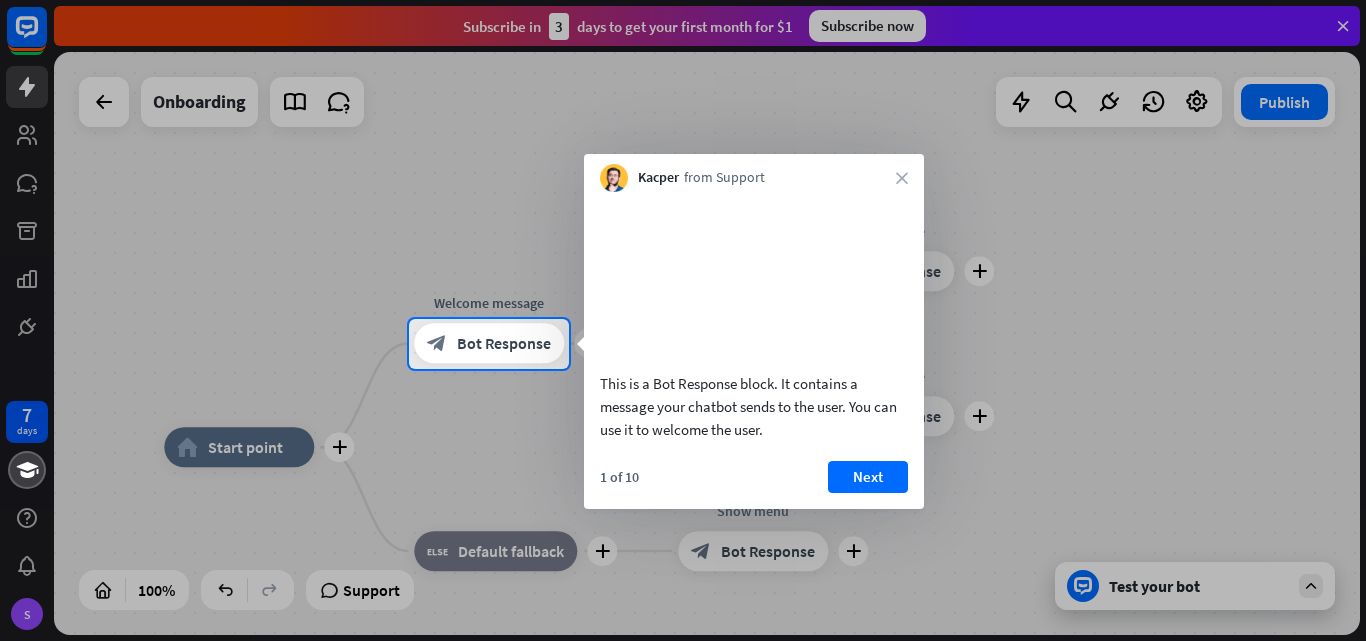 click at bounding box center (754, 279) 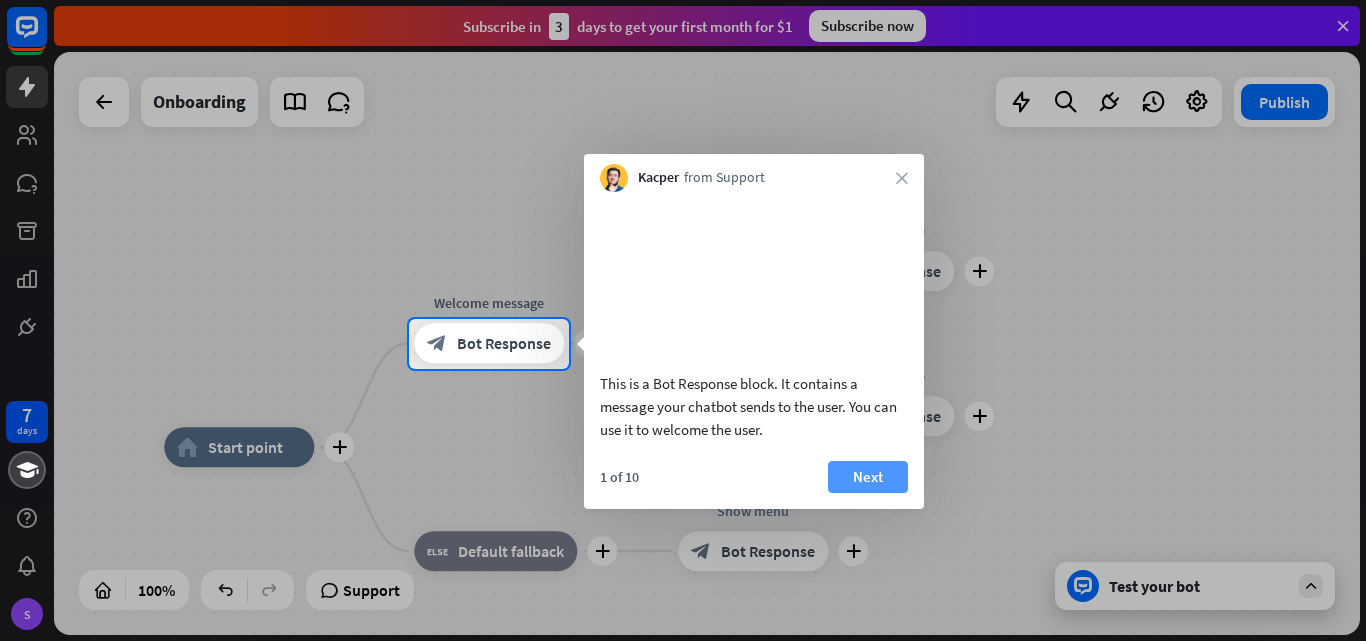 click on "Next" at bounding box center (868, 477) 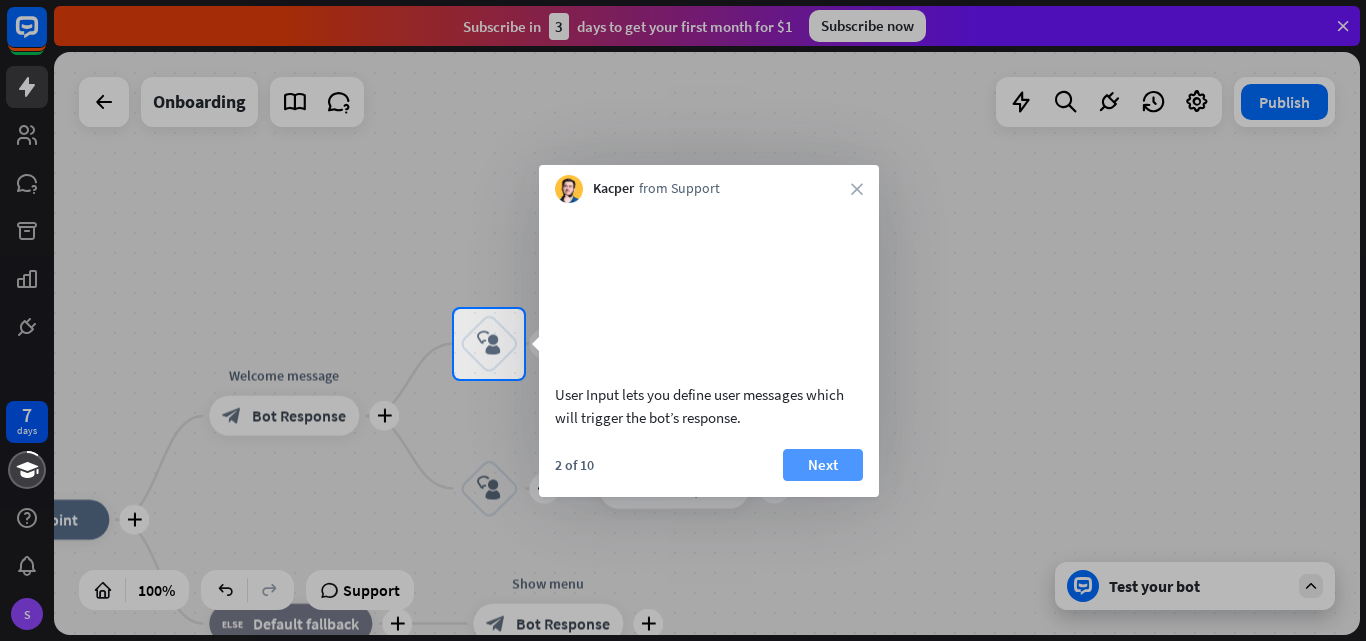 click on "Next" at bounding box center (823, 465) 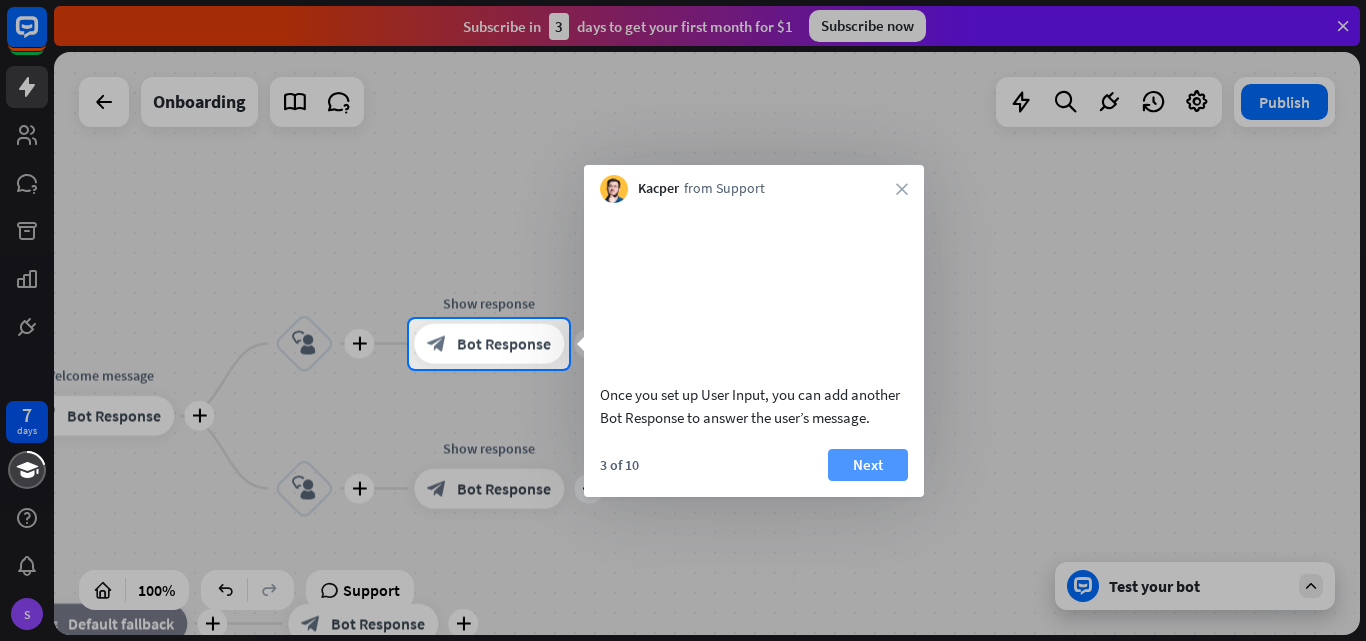 click on "Next" at bounding box center [868, 465] 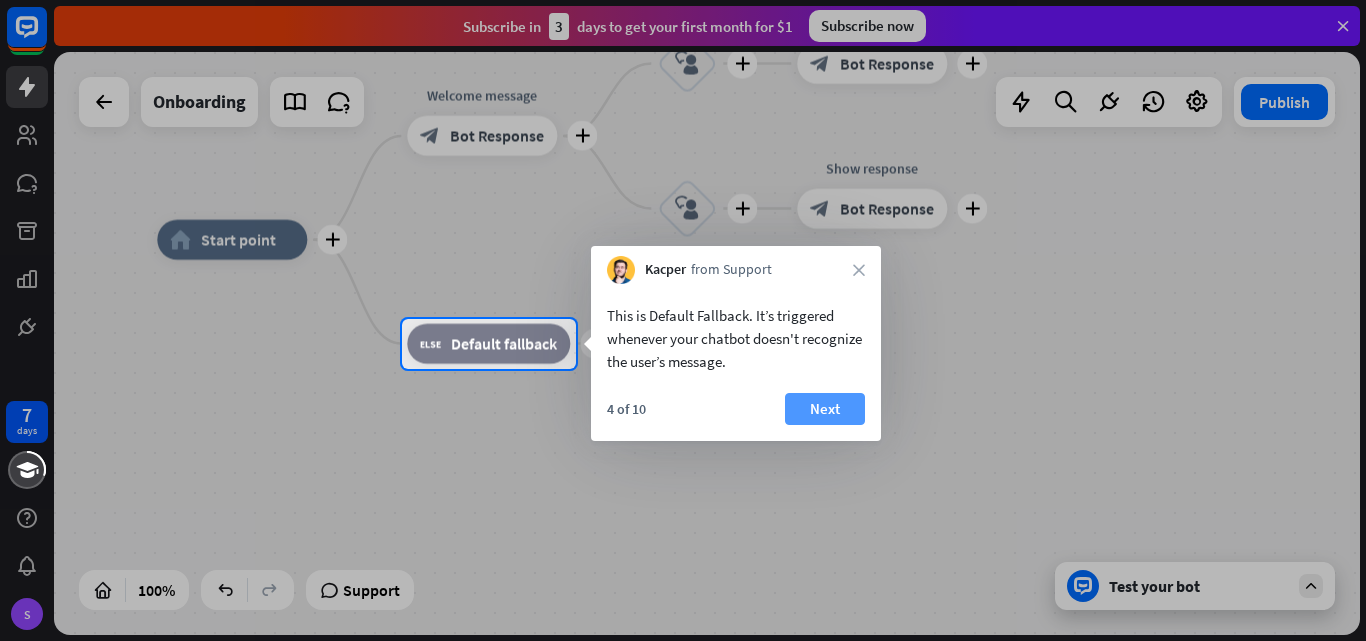 click on "Next" at bounding box center [825, 409] 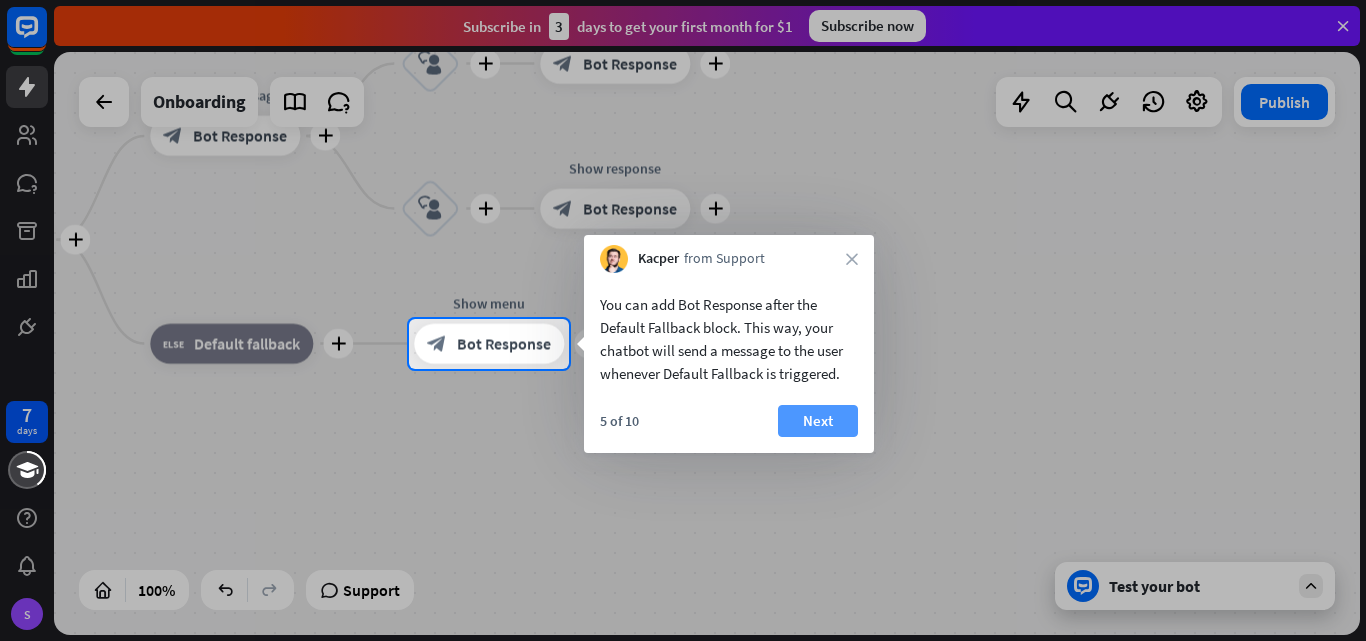 click on "Next" at bounding box center [818, 421] 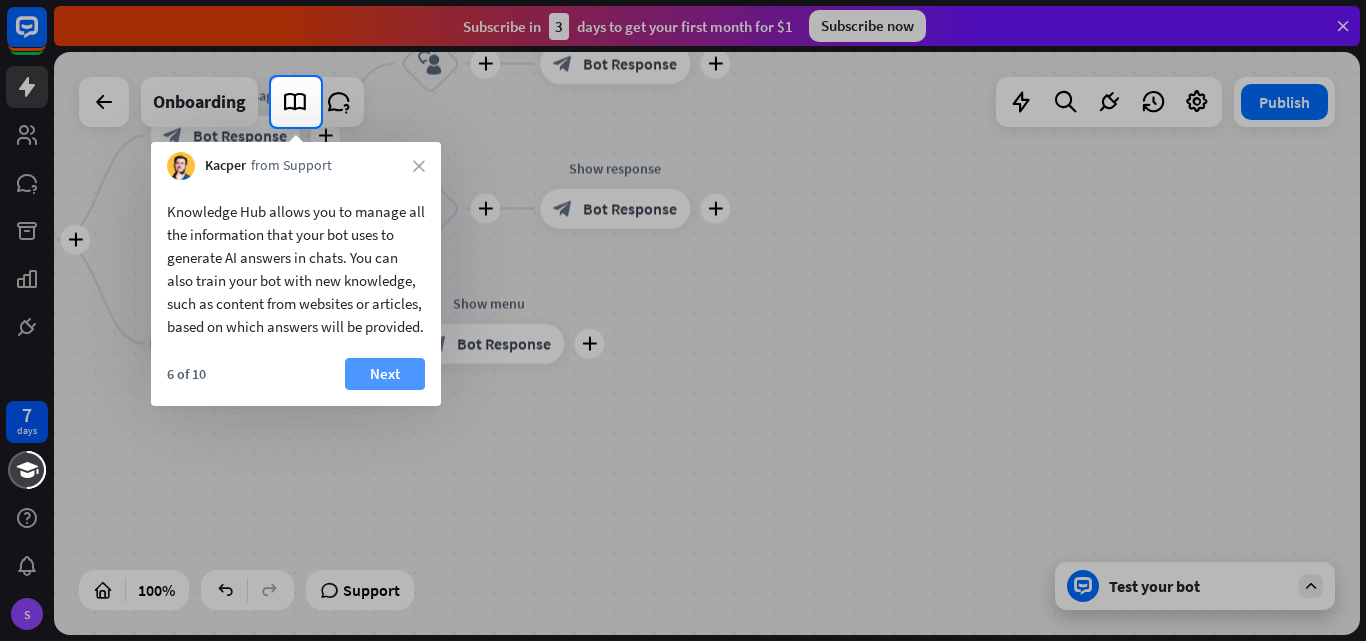 click on "Next" at bounding box center [385, 374] 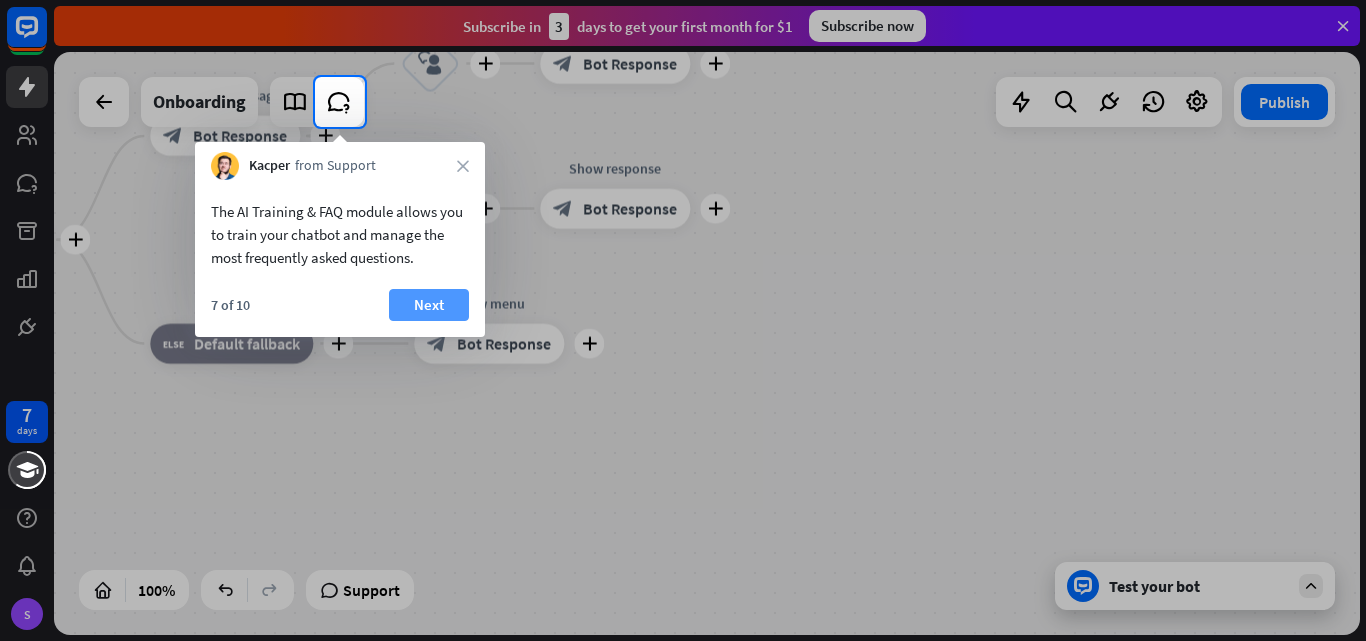 click on "Next" at bounding box center [429, 305] 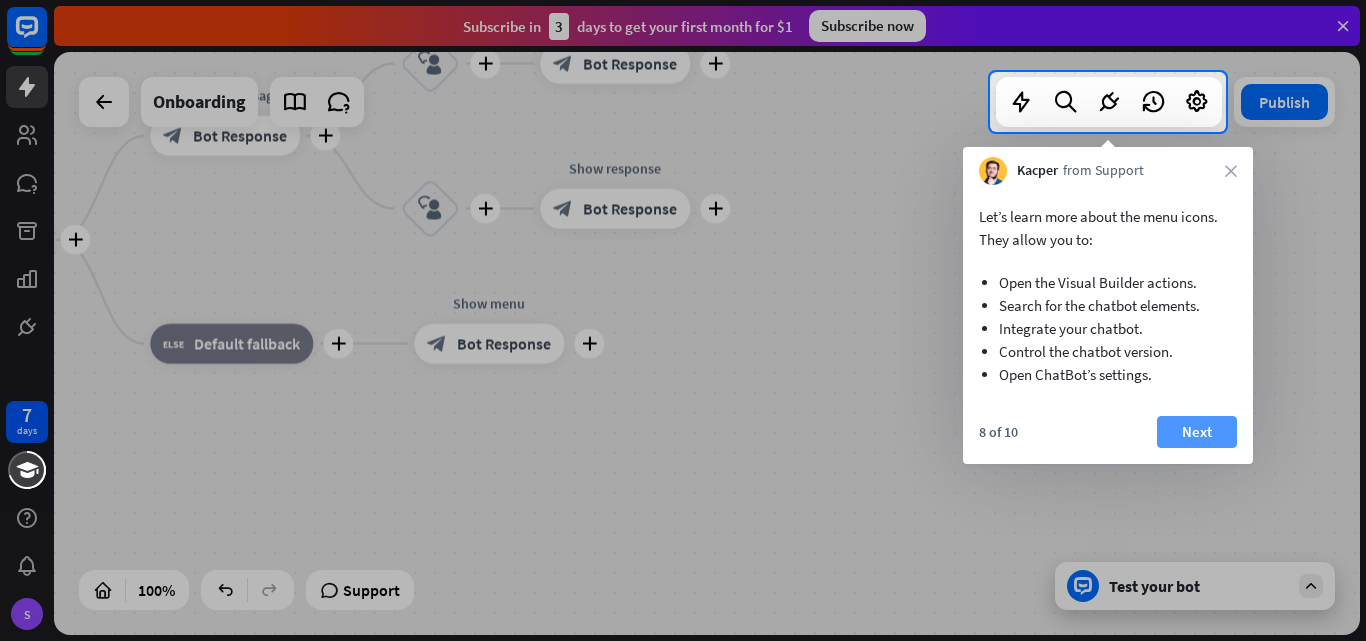 click on "Next" at bounding box center [1197, 432] 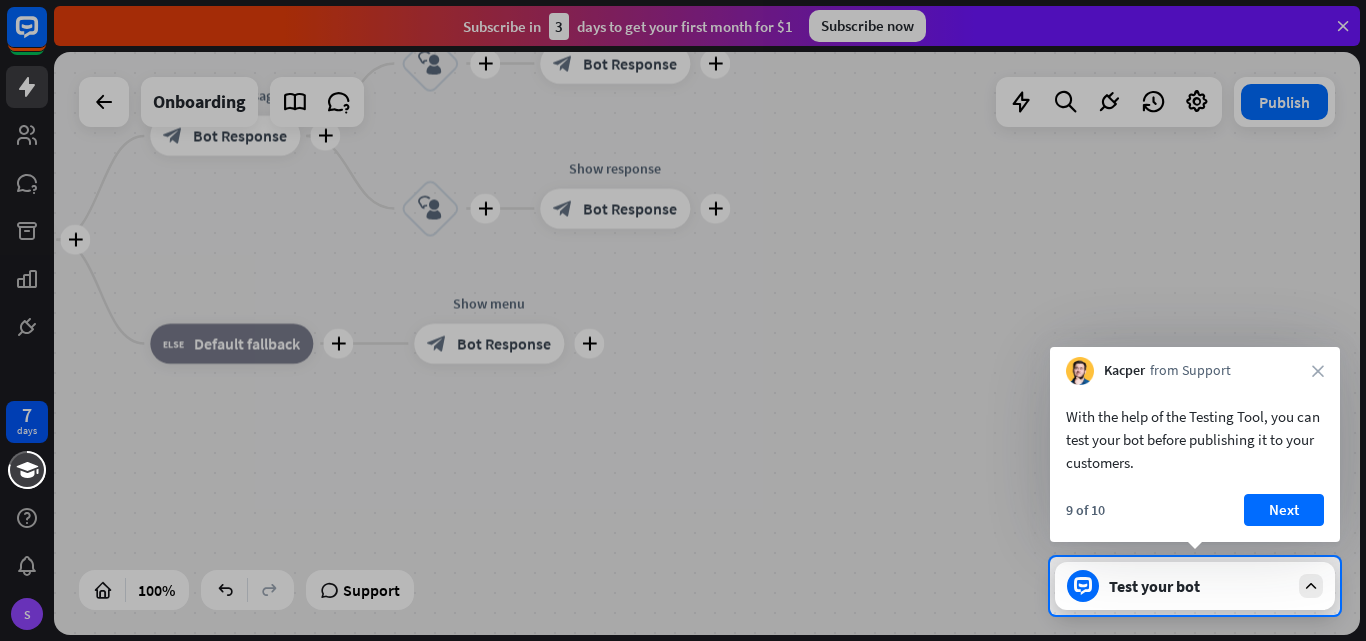 click at bounding box center [683, 278] 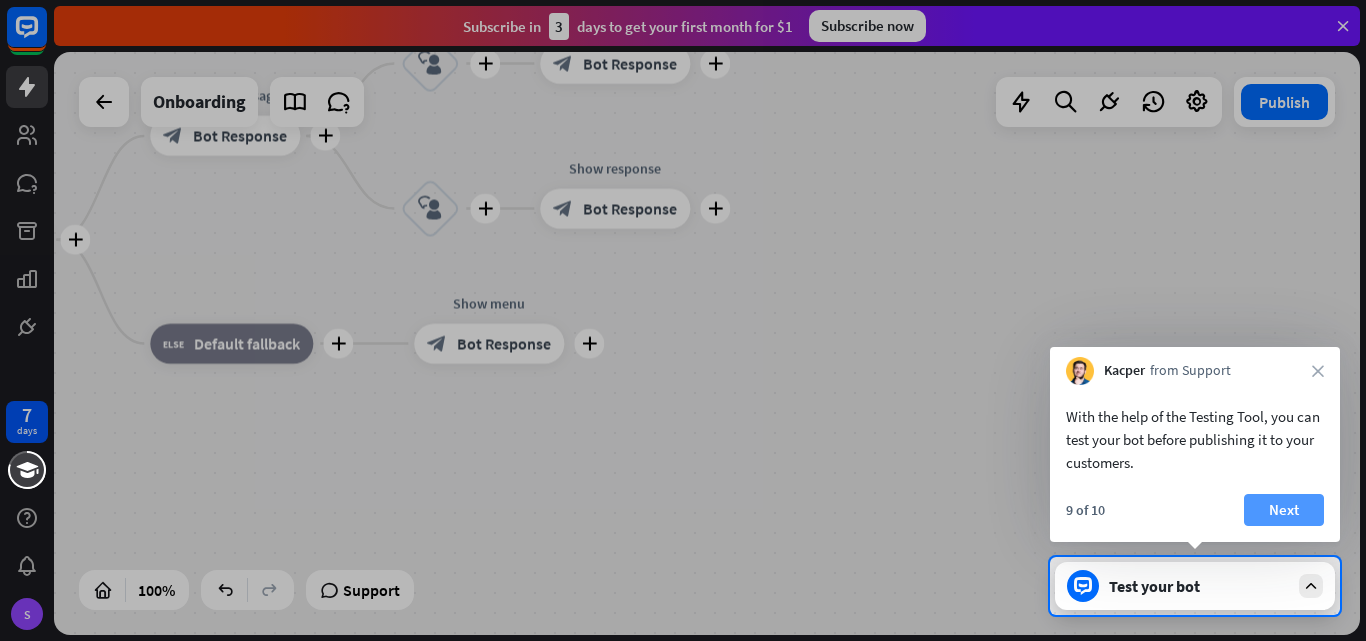 click on "Next" at bounding box center [1284, 510] 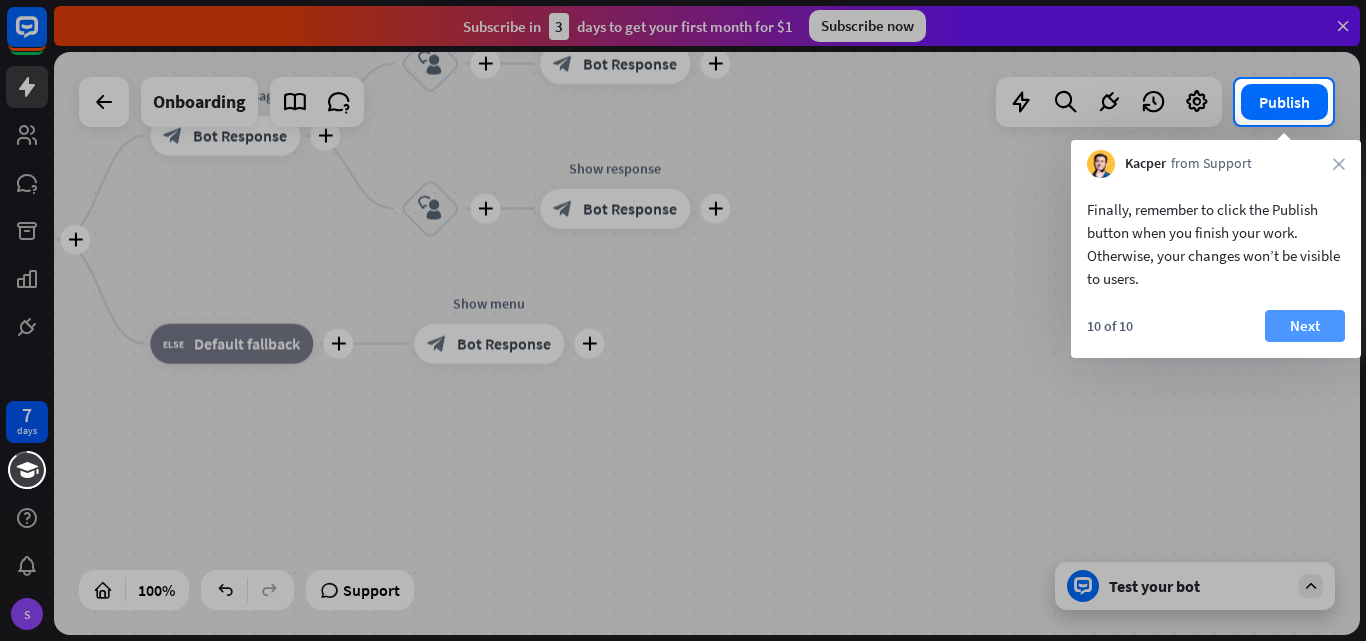 click on "Next" at bounding box center (1305, 326) 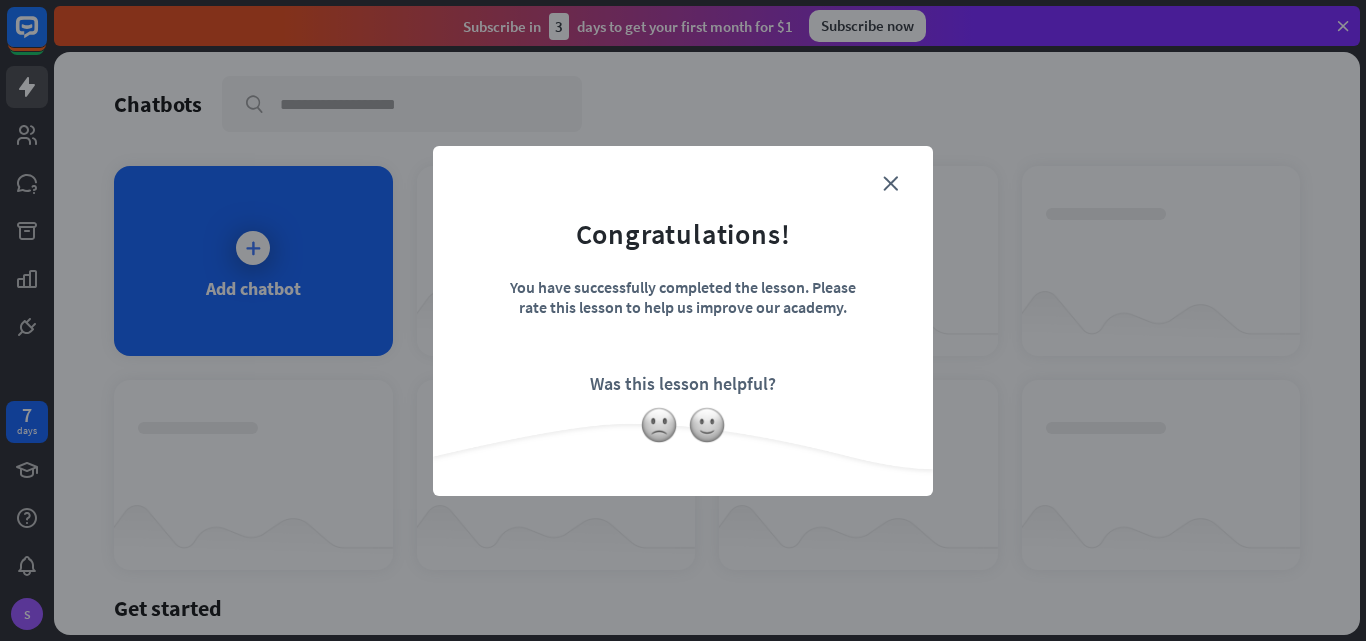 click on "Was this lesson helpful?" at bounding box center [683, 383] 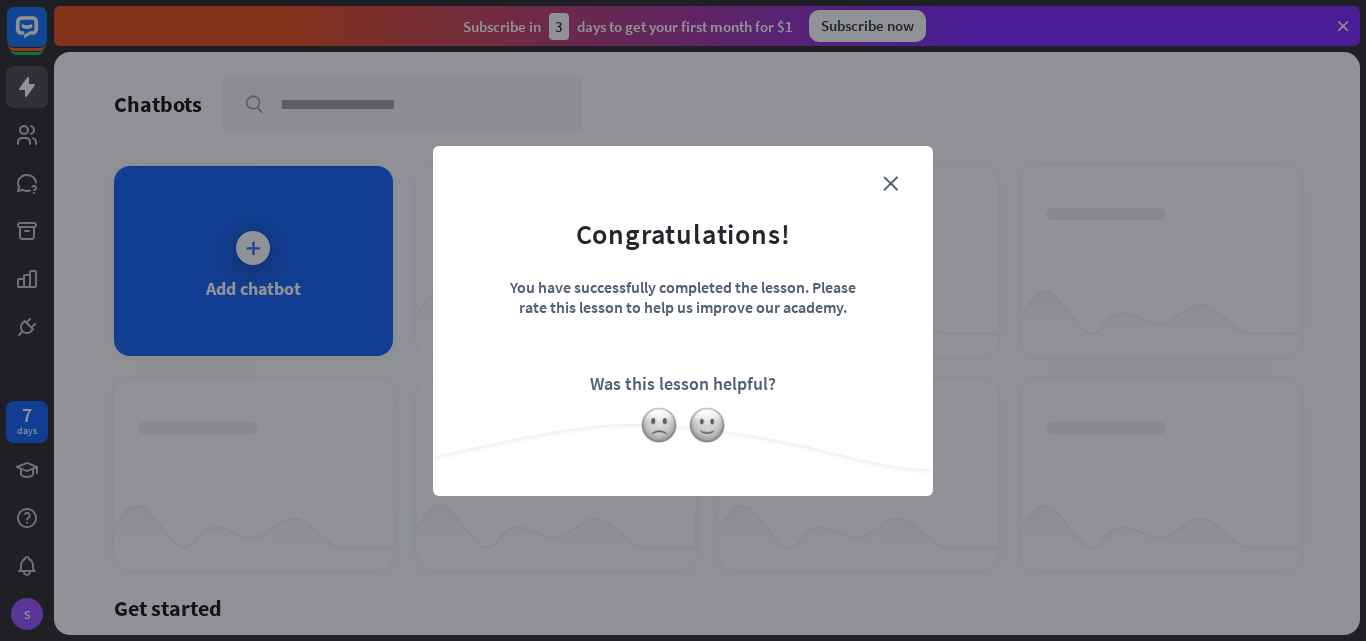 click on "close
Congratulations!
You have successfully completed the lesson.
Please rate this lesson to help us improve our
academy.
Was this lesson helpful?" at bounding box center (683, 320) 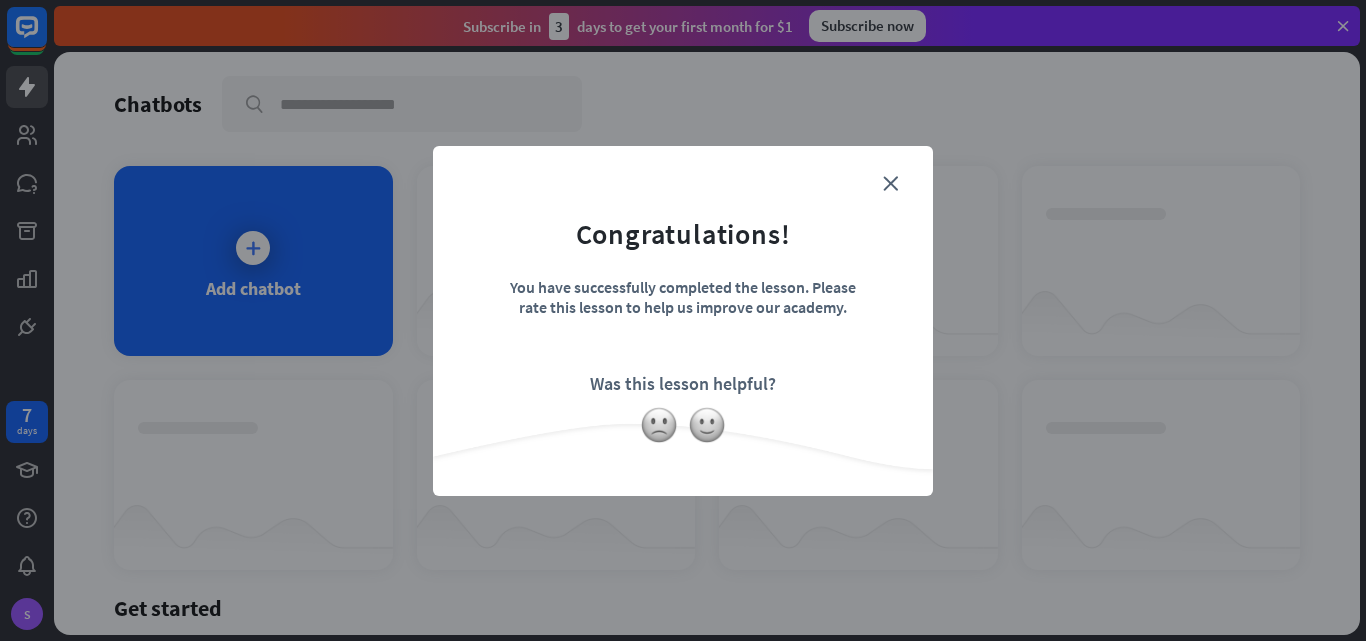 click on "You have successfully completed the lesson.
Please rate this lesson to help us improve our
academy." at bounding box center [683, 312] 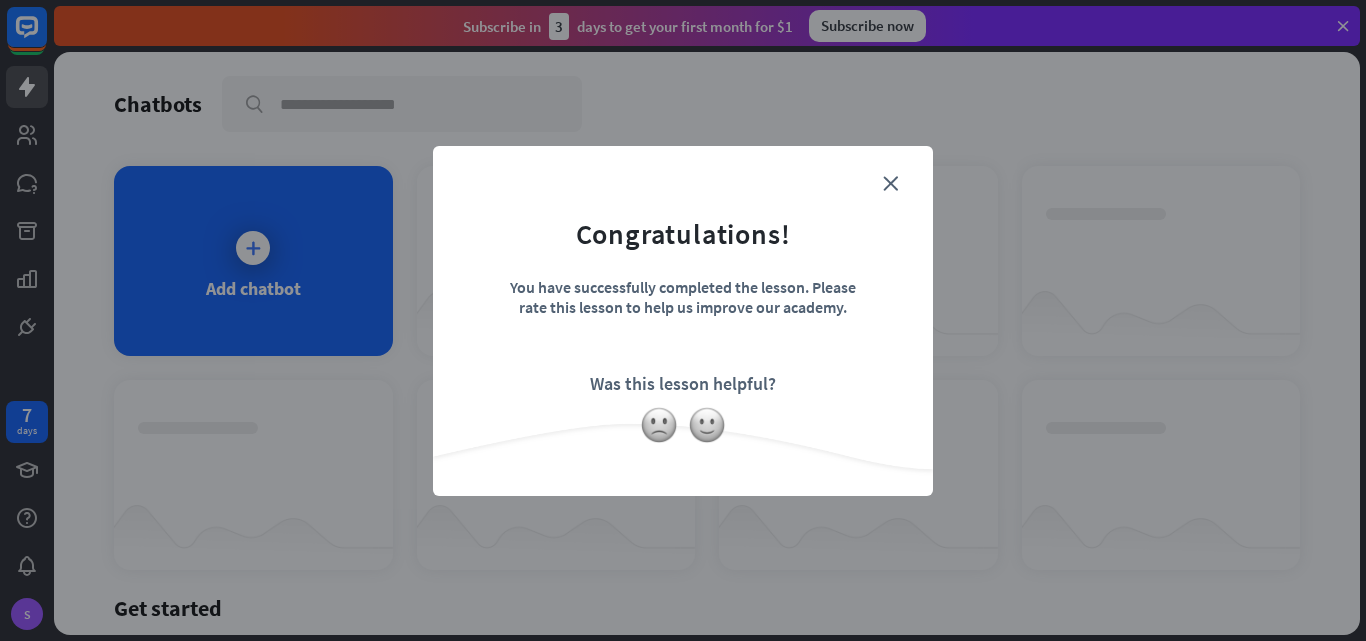click on "You have successfully completed the lesson.
Please rate this lesson to help us improve our
academy." at bounding box center (683, 312) 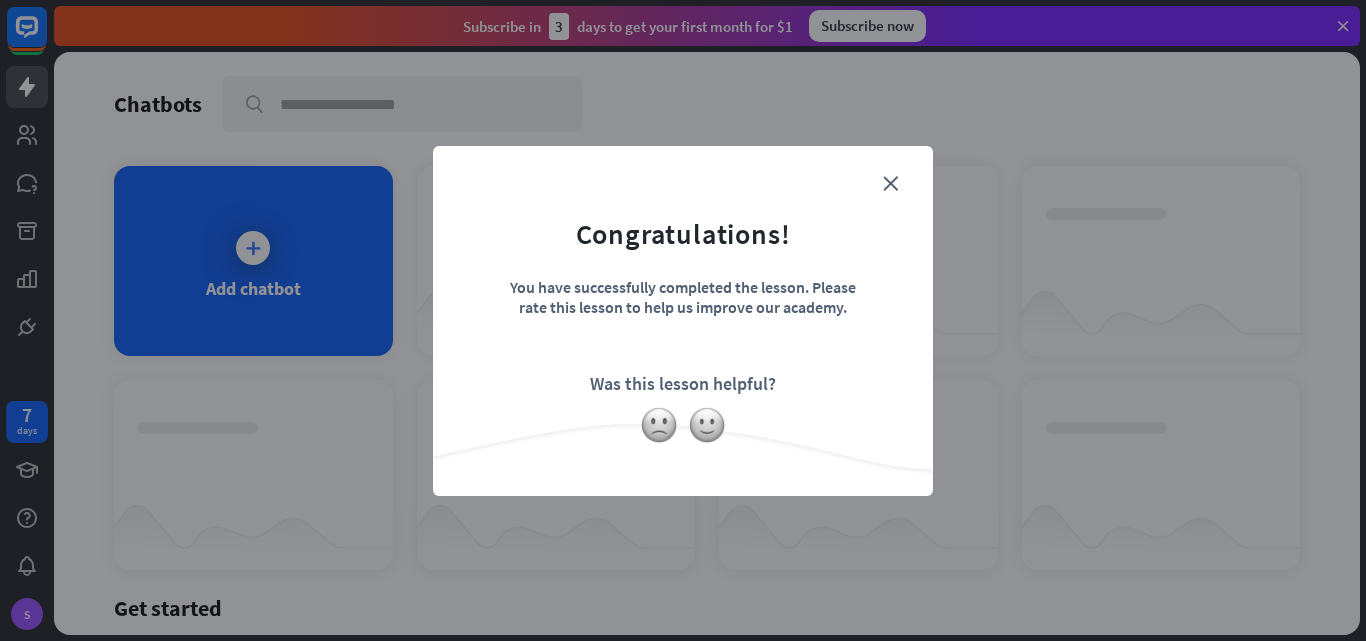 click on "Congratulations!
You have successfully completed the lesson.
Please rate this lesson to help us improve our
academy.
Was this lesson helpful?" at bounding box center (683, 290) 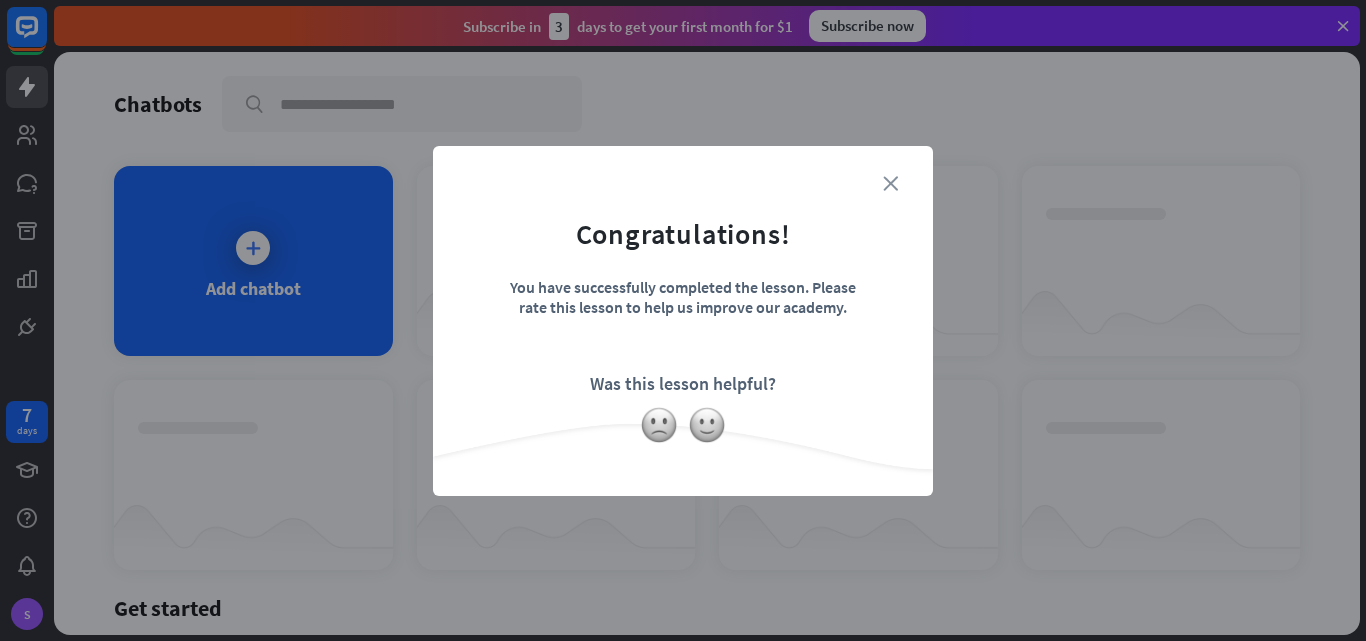 click on "close" at bounding box center (890, 183) 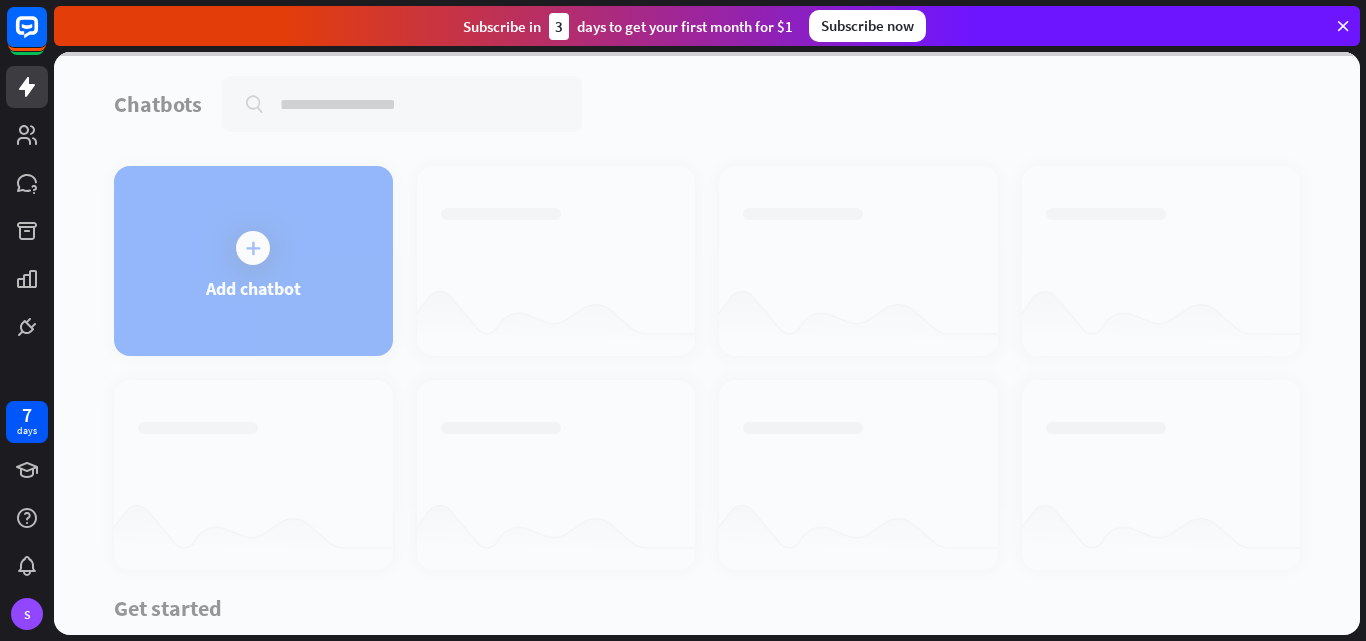 click at bounding box center (707, 343) 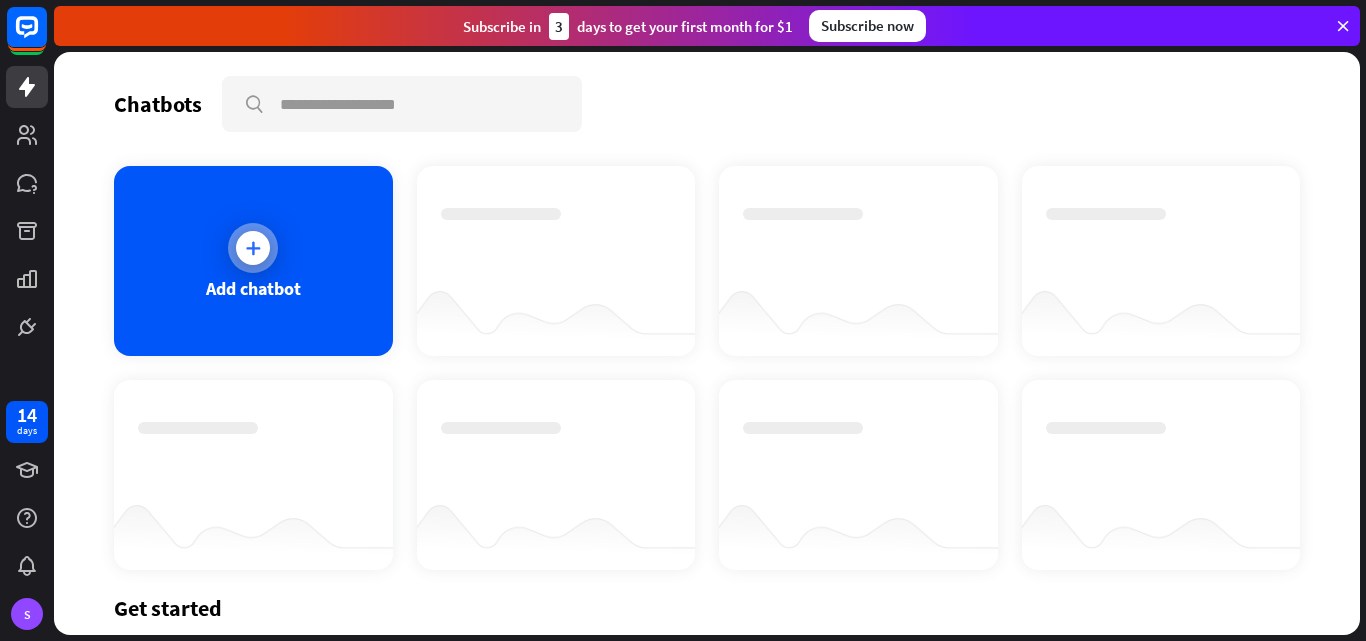 click at bounding box center (253, 248) 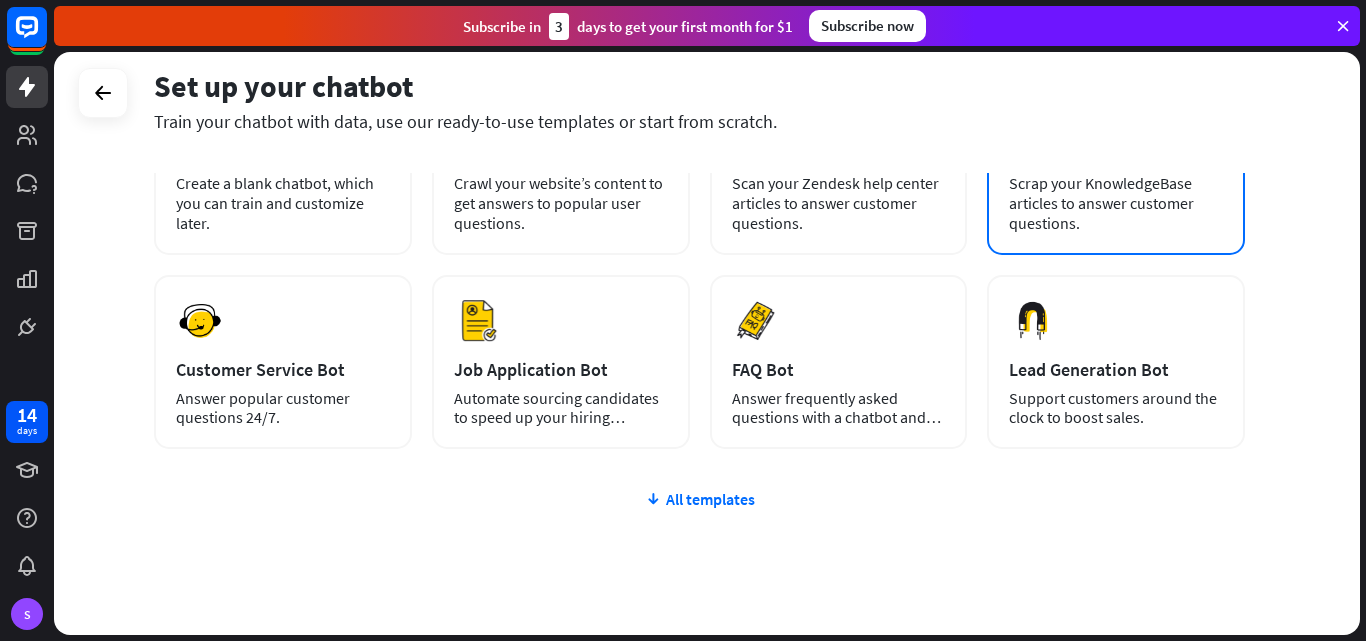 scroll, scrollTop: 200, scrollLeft: 0, axis: vertical 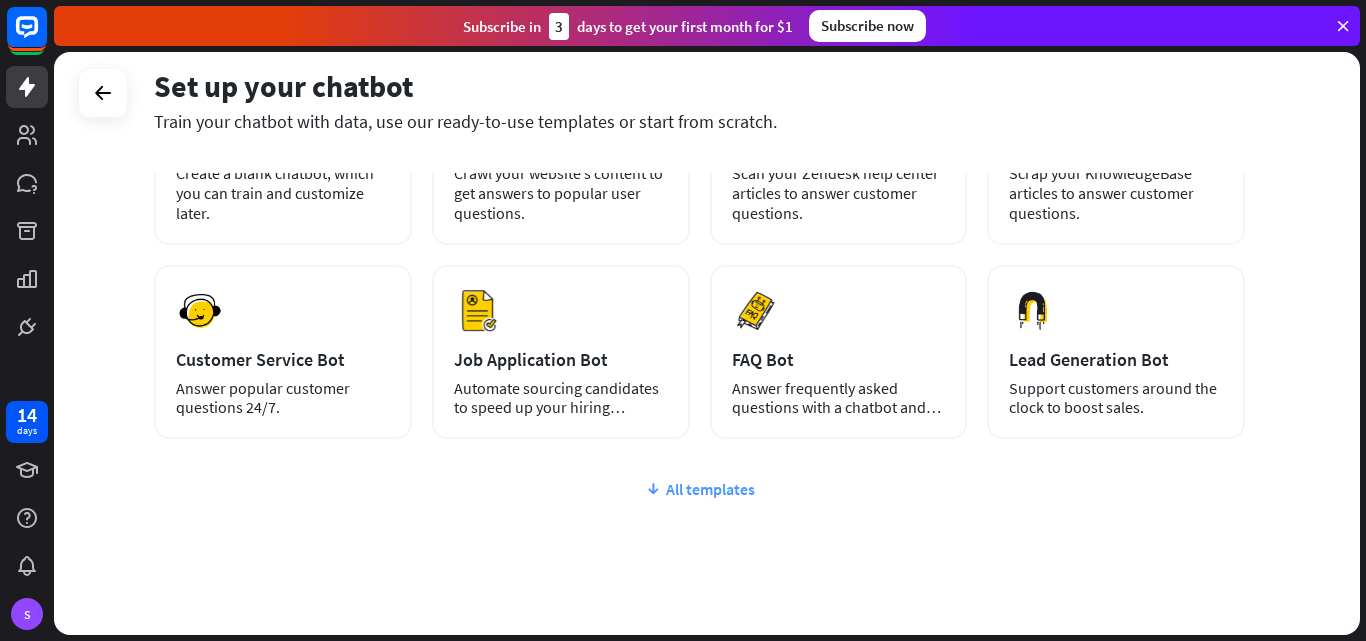 click on "All templates" at bounding box center (699, 489) 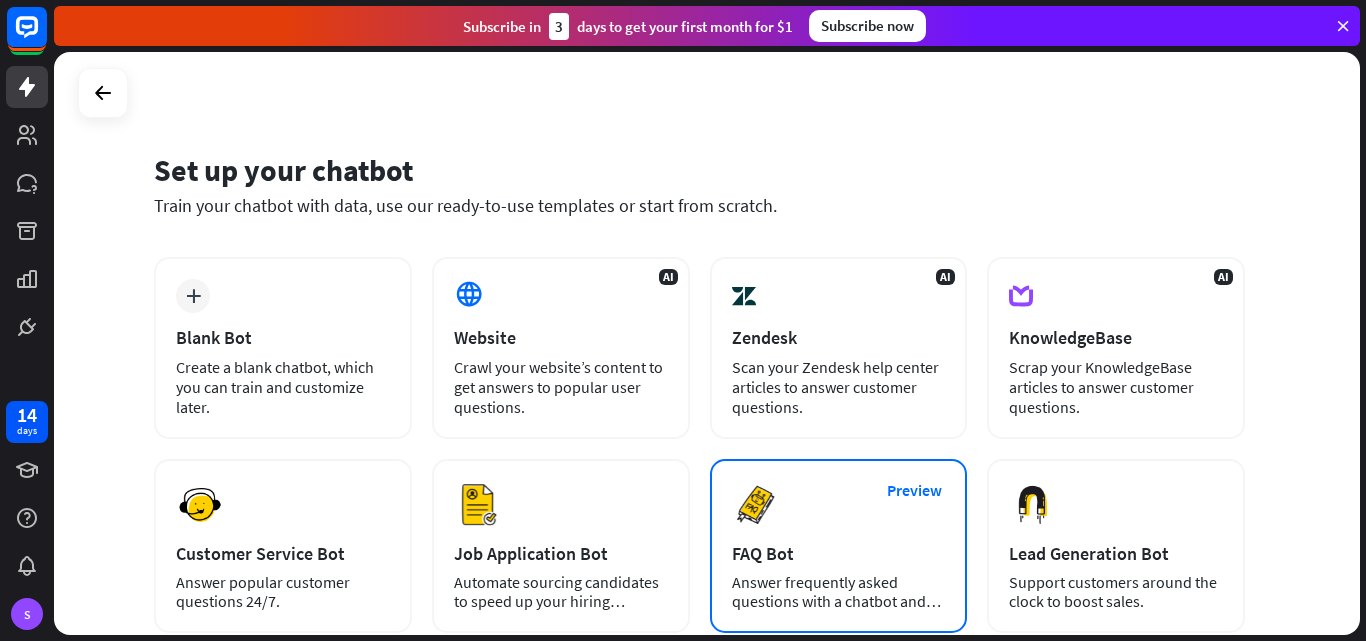 scroll, scrollTop: 0, scrollLeft: 0, axis: both 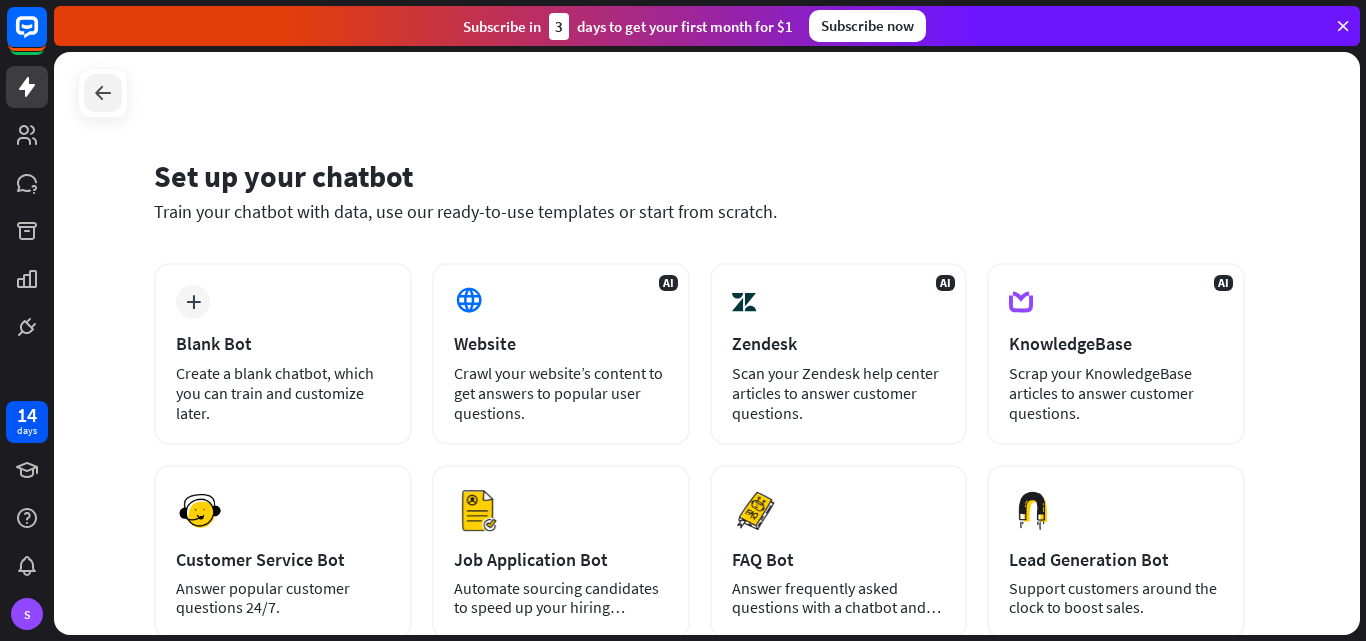 click at bounding box center (103, 93) 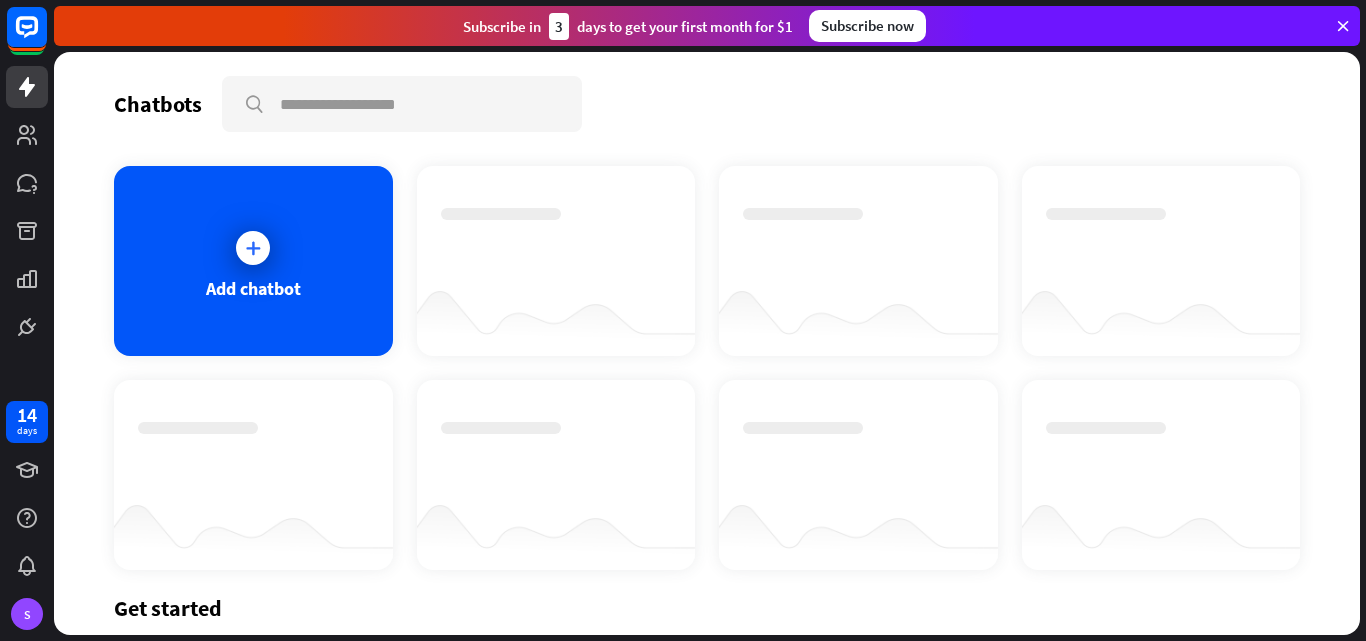 click on "Subscribe now" at bounding box center (867, 26) 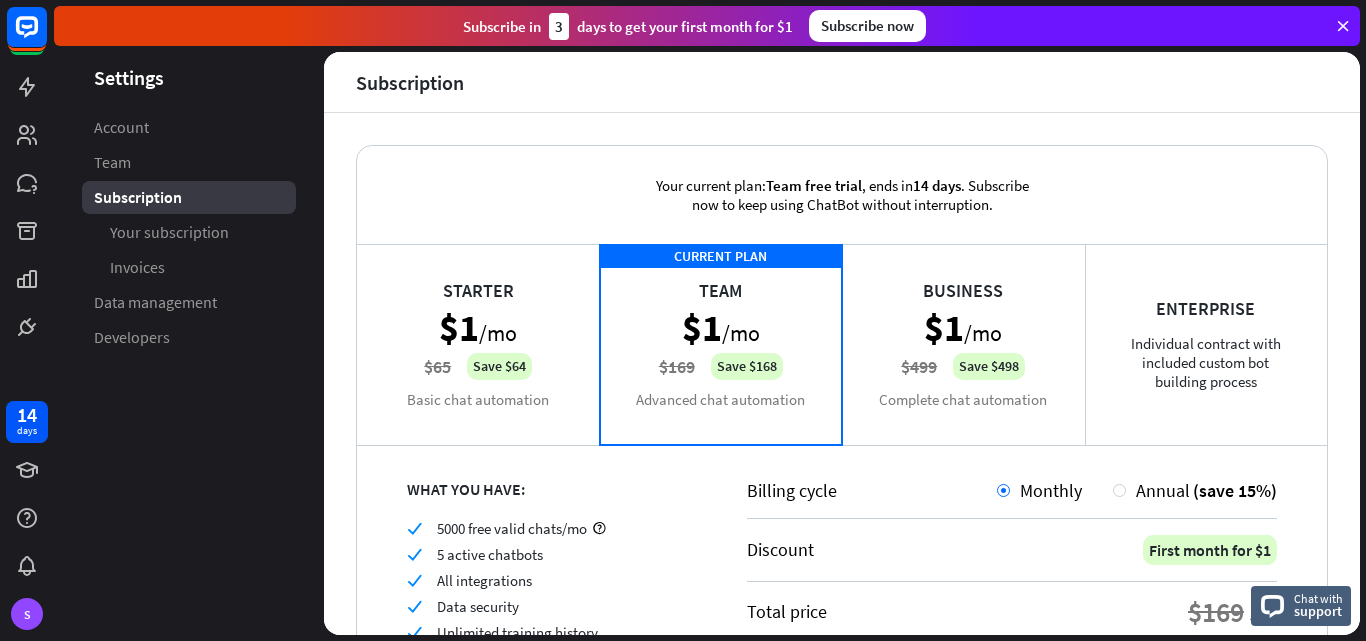 click on "Subscribe in
3
days
to get your first month for $1" at bounding box center (628, 26) 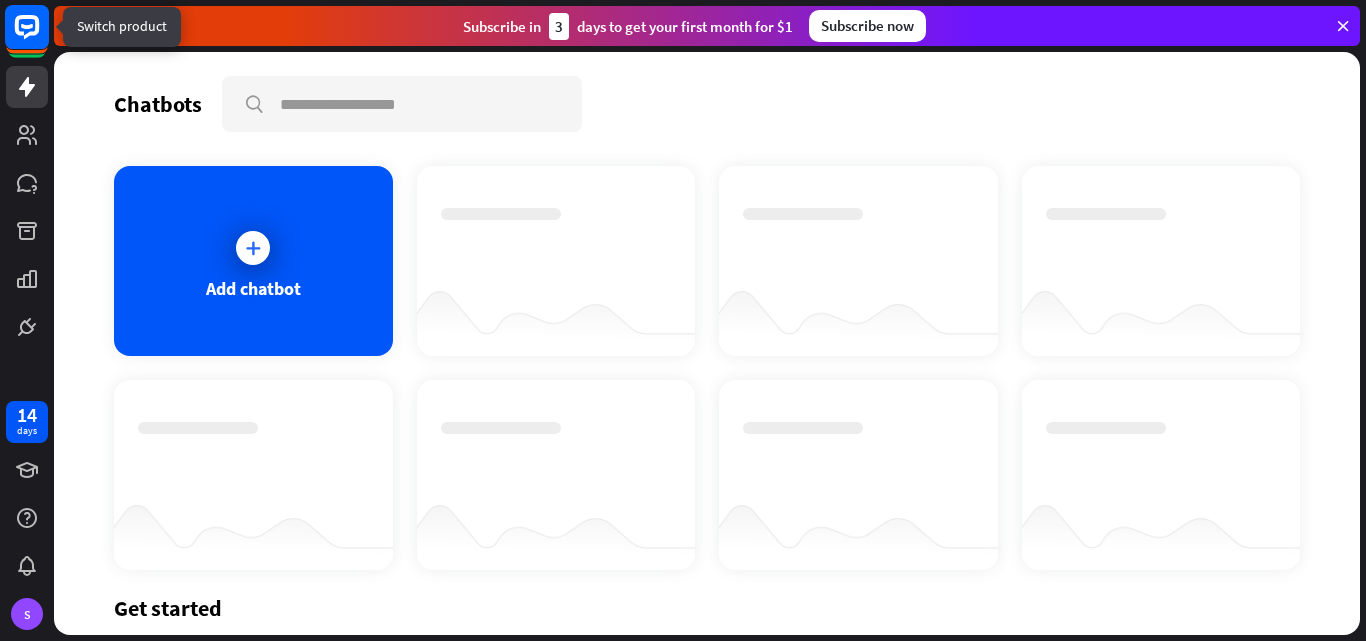 click 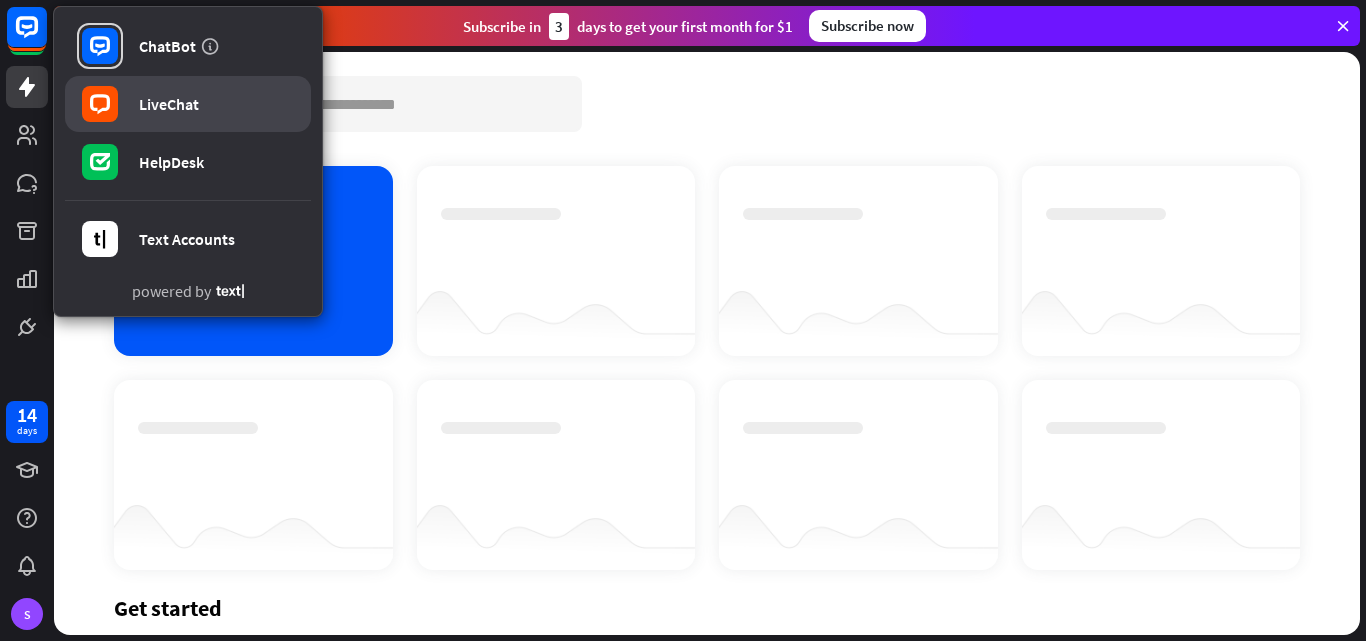 click on "LiveChat" at bounding box center (169, 104) 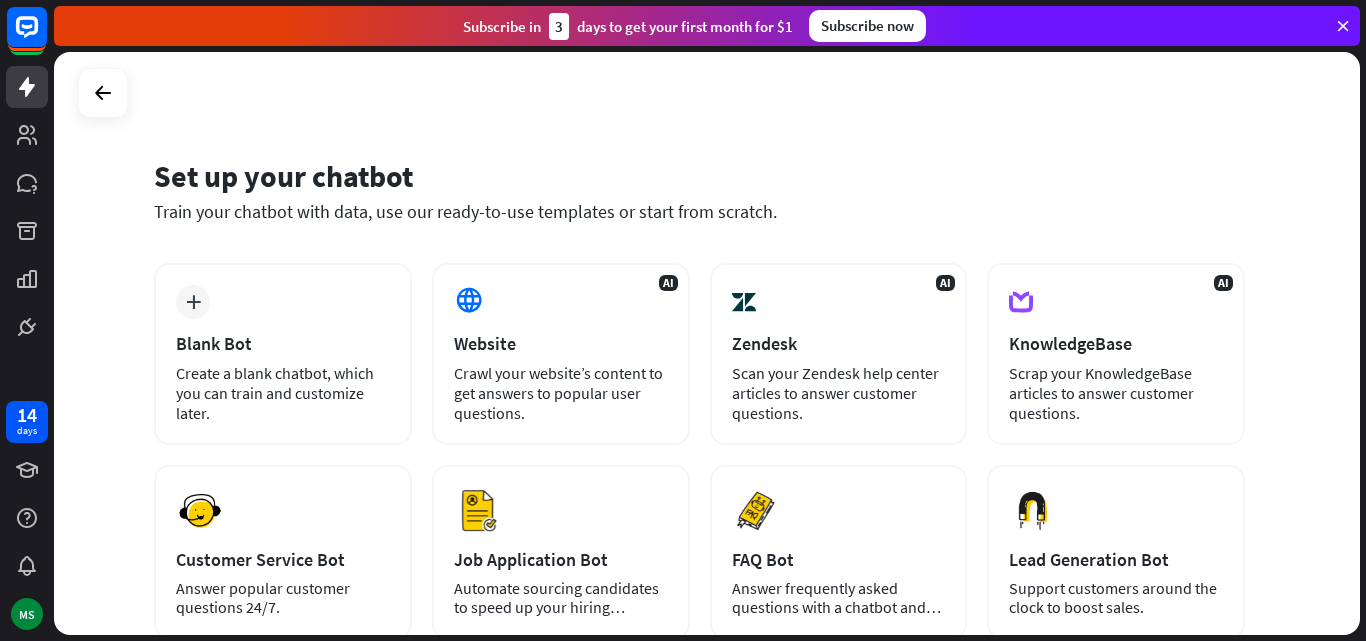scroll, scrollTop: 0, scrollLeft: 0, axis: both 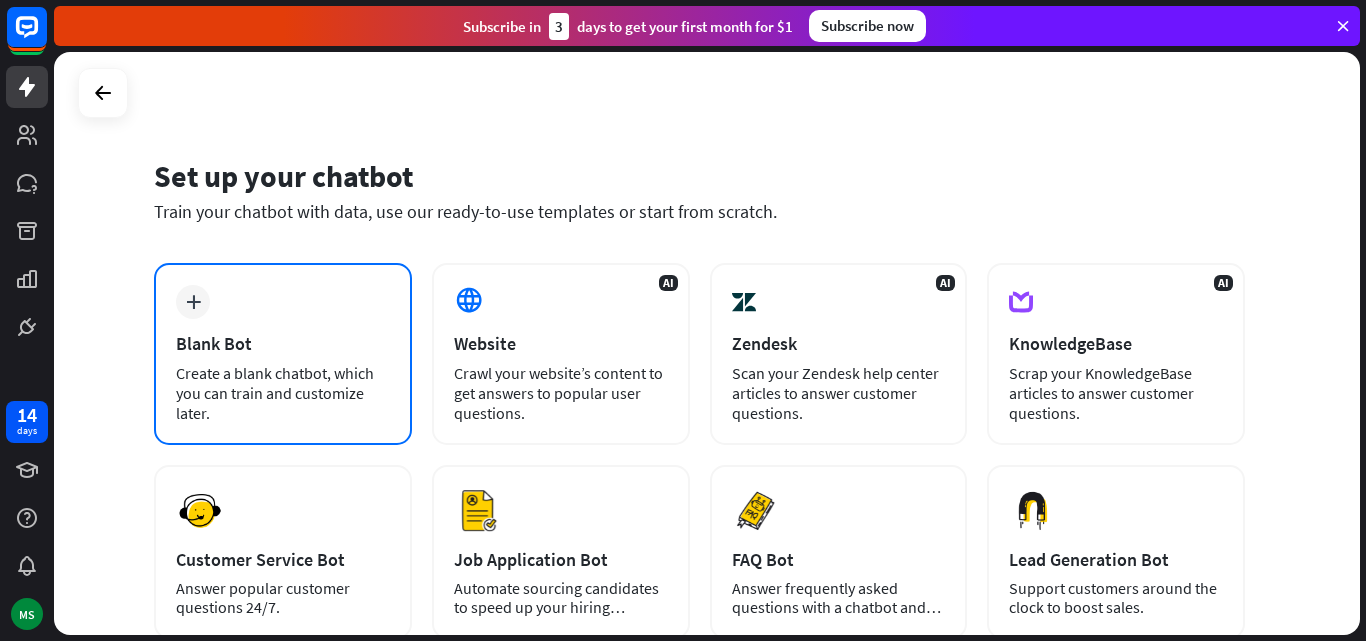 click on "Blank Bot" at bounding box center (283, 343) 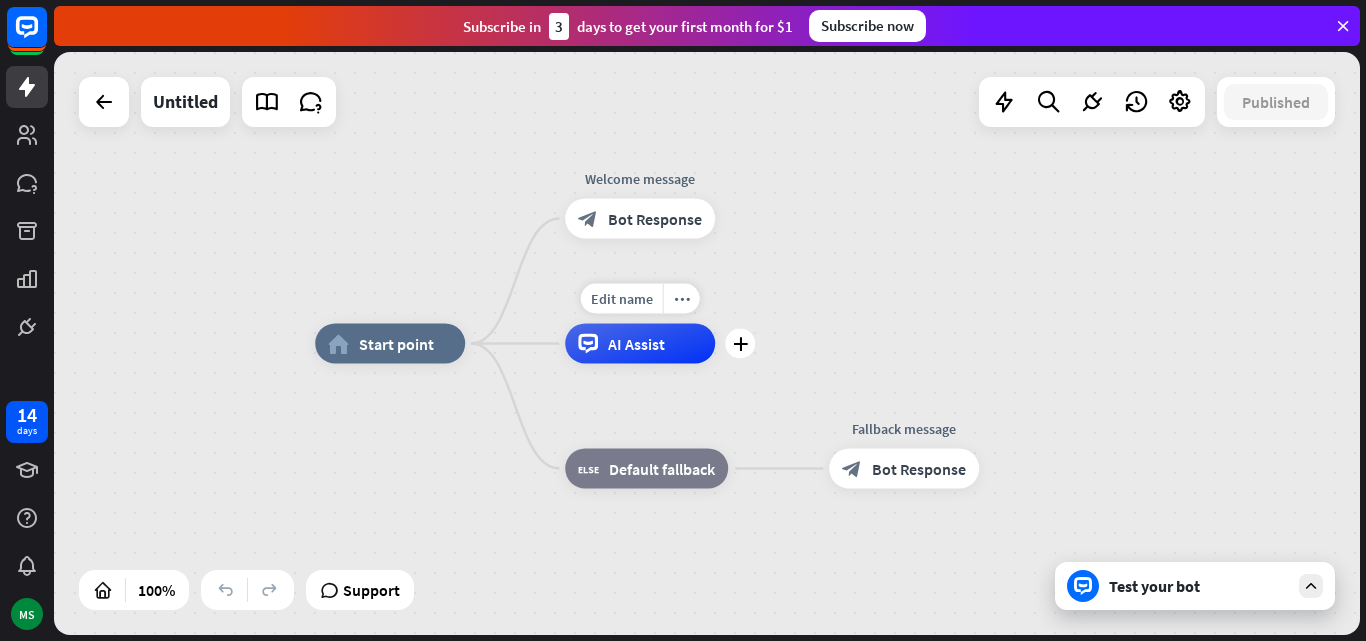 click on "AI Assist" at bounding box center (640, 344) 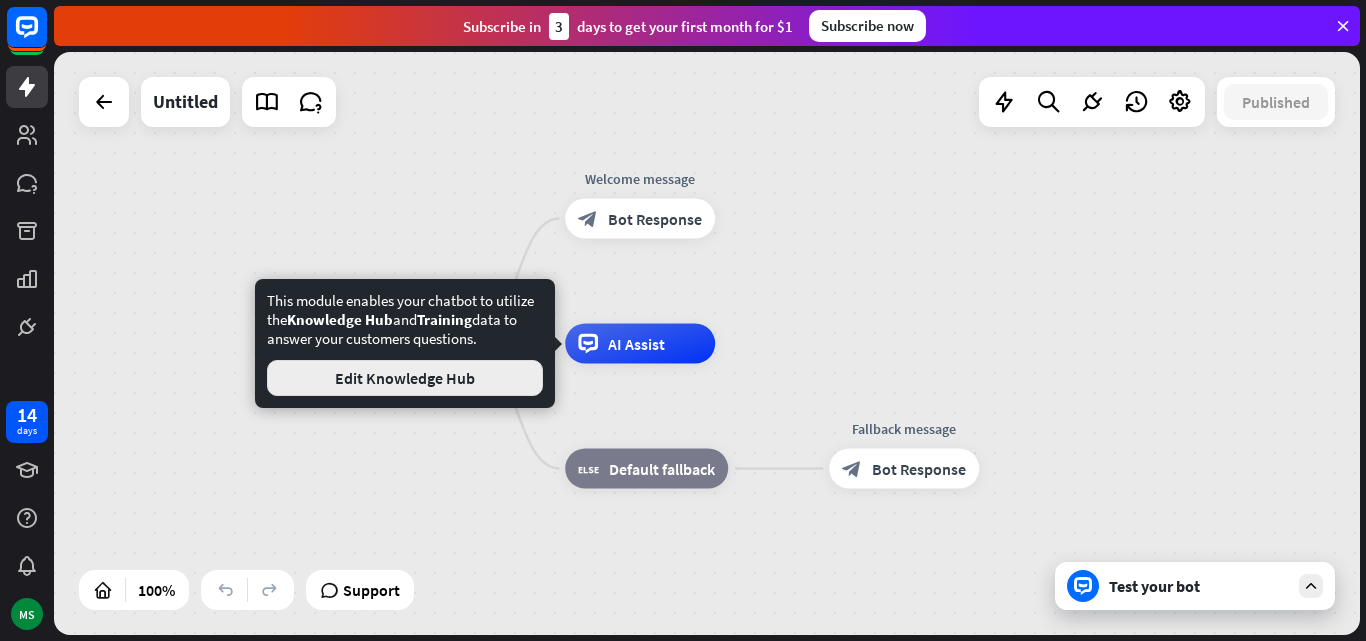 click on "Edit Knowledge Hub" at bounding box center [405, 378] 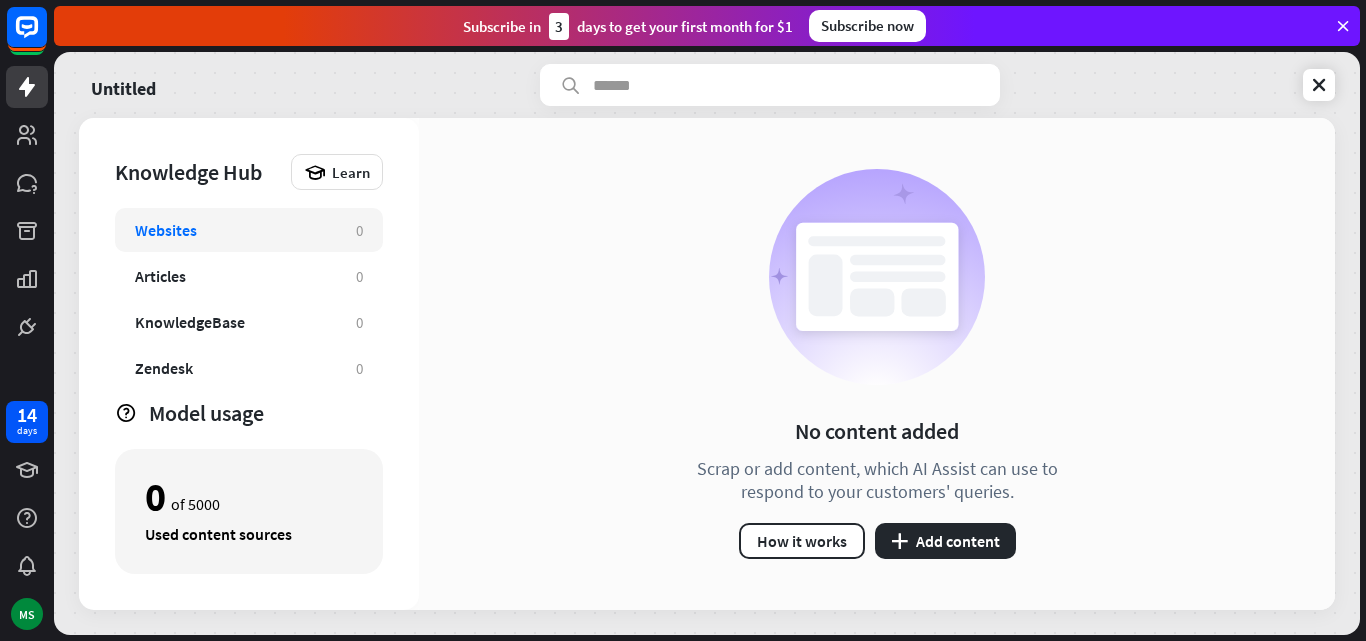 click on "No content added
Scrap or add content, which AI Assist can use to respond to your
customers' queries.
How it works
plus
Add content" at bounding box center [877, 364] 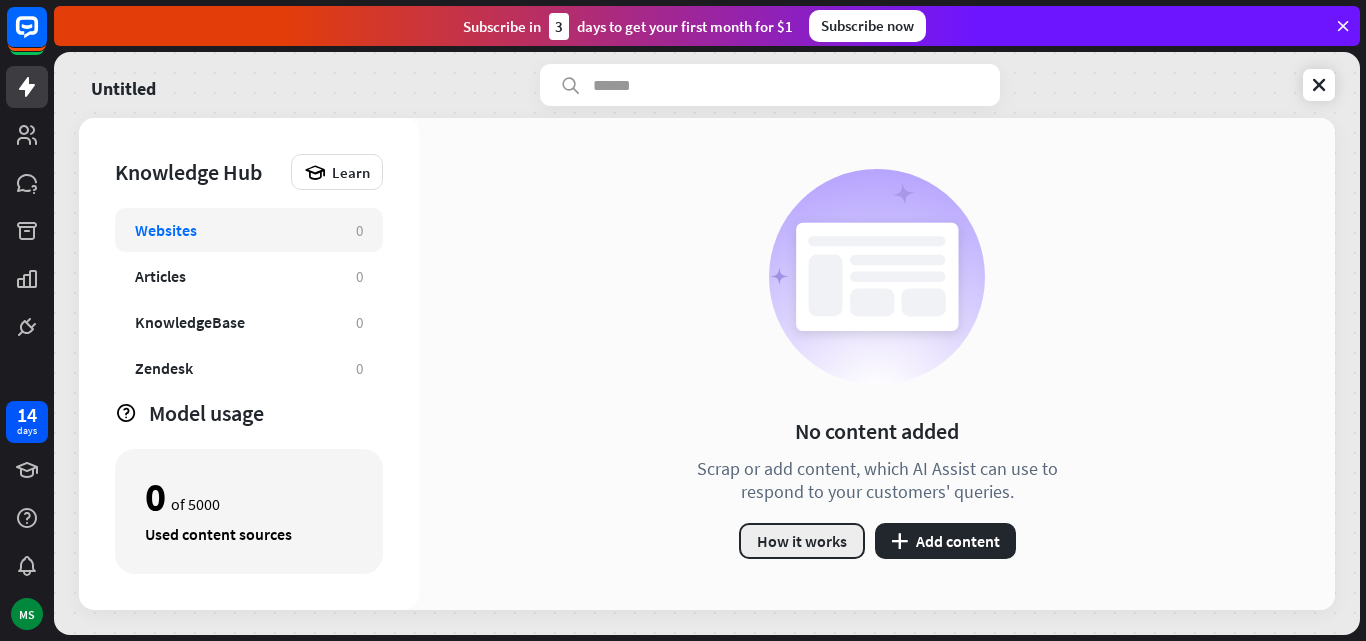 click on "How it works" at bounding box center [802, 541] 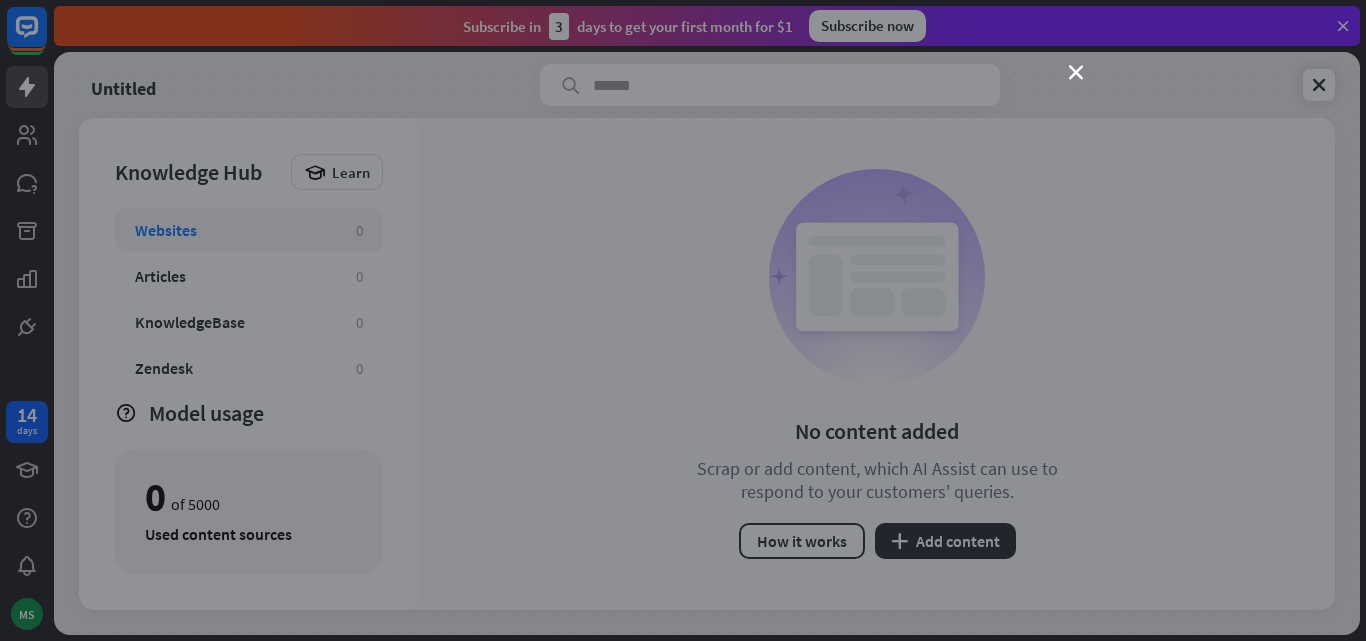 click on "close" at bounding box center [683, 320] 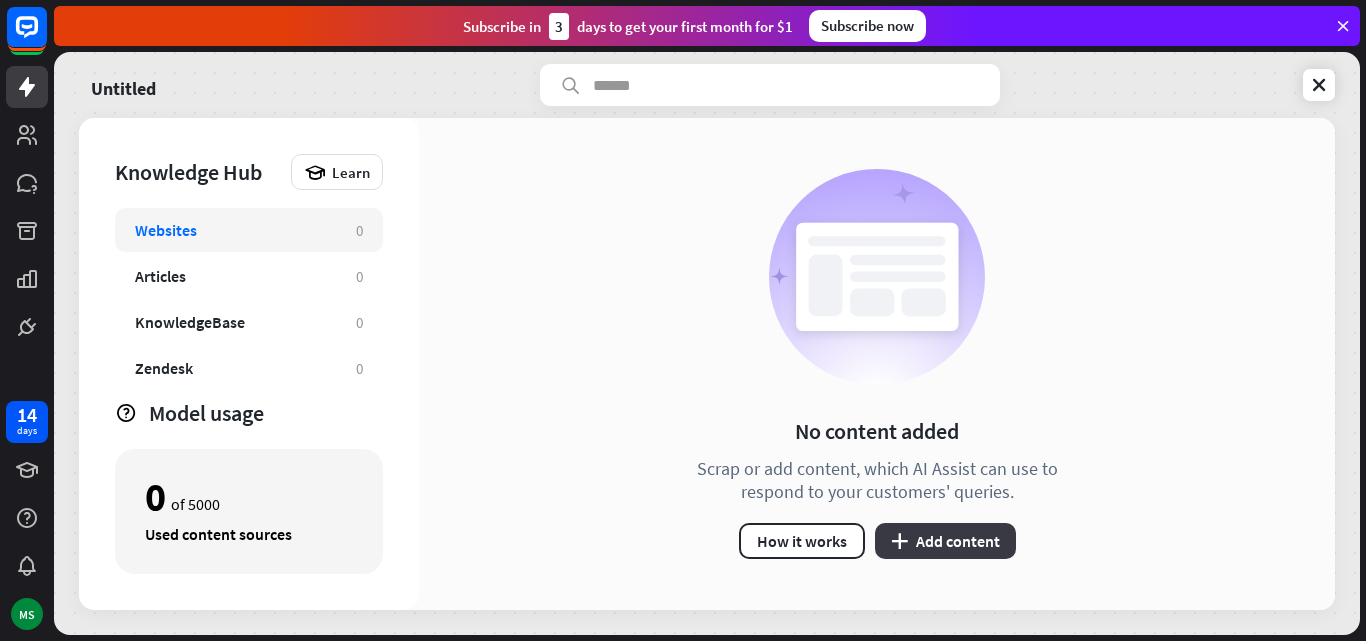 click on "plus
Add content" at bounding box center (945, 541) 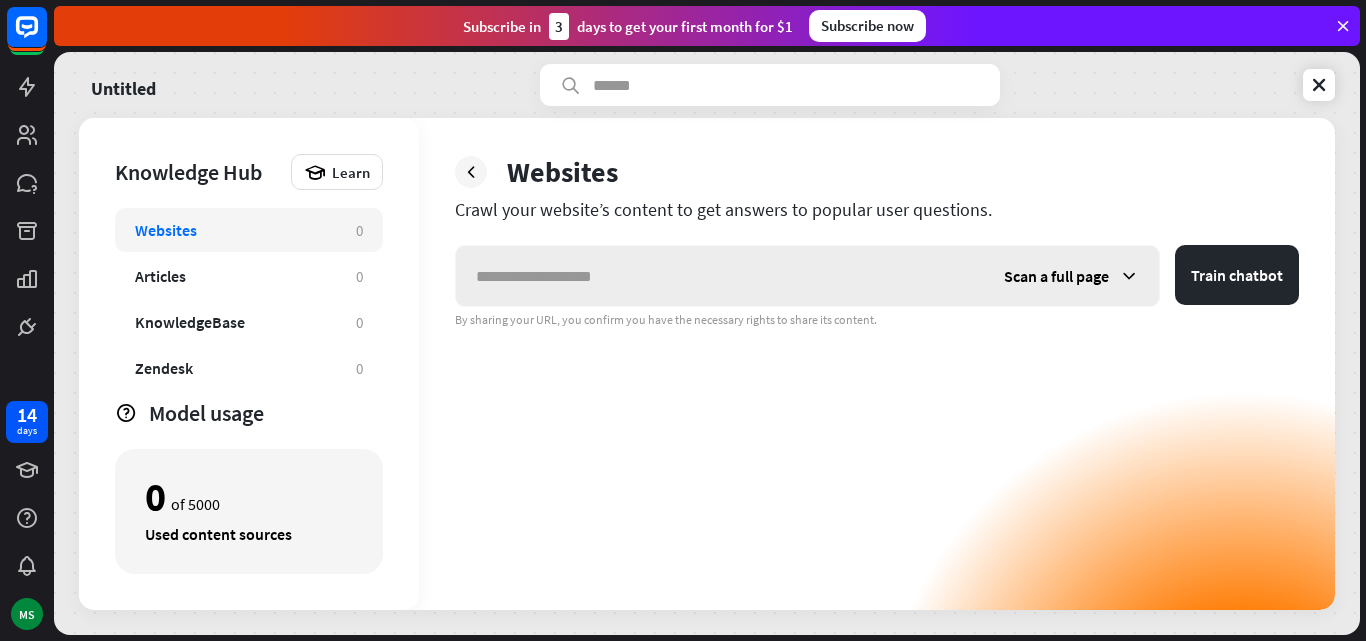 click at bounding box center [720, 276] 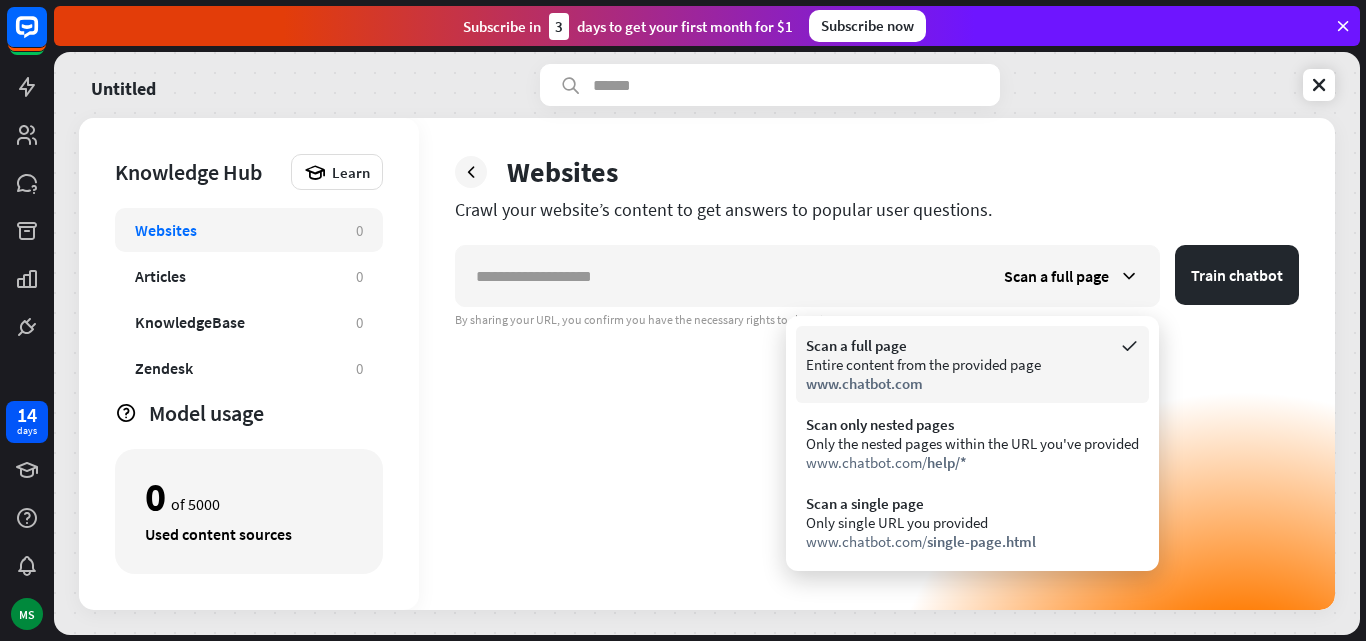 click on "Entire content from the provided page" at bounding box center (972, 364) 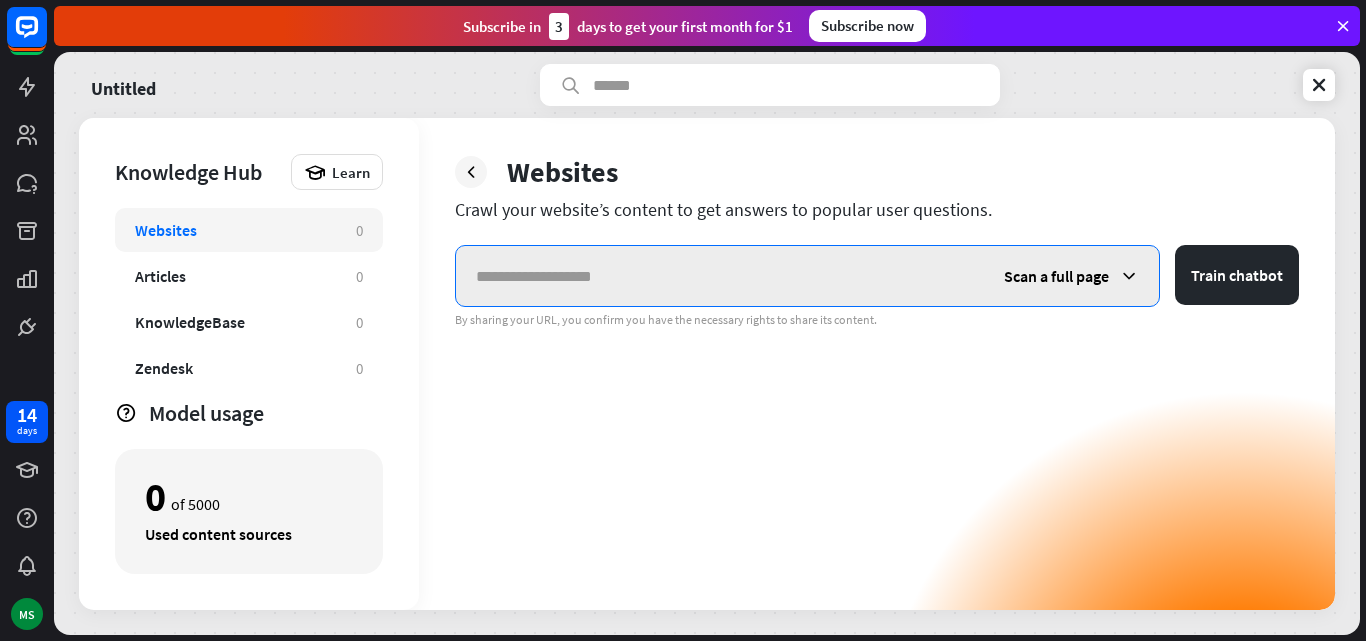 click at bounding box center [720, 276] 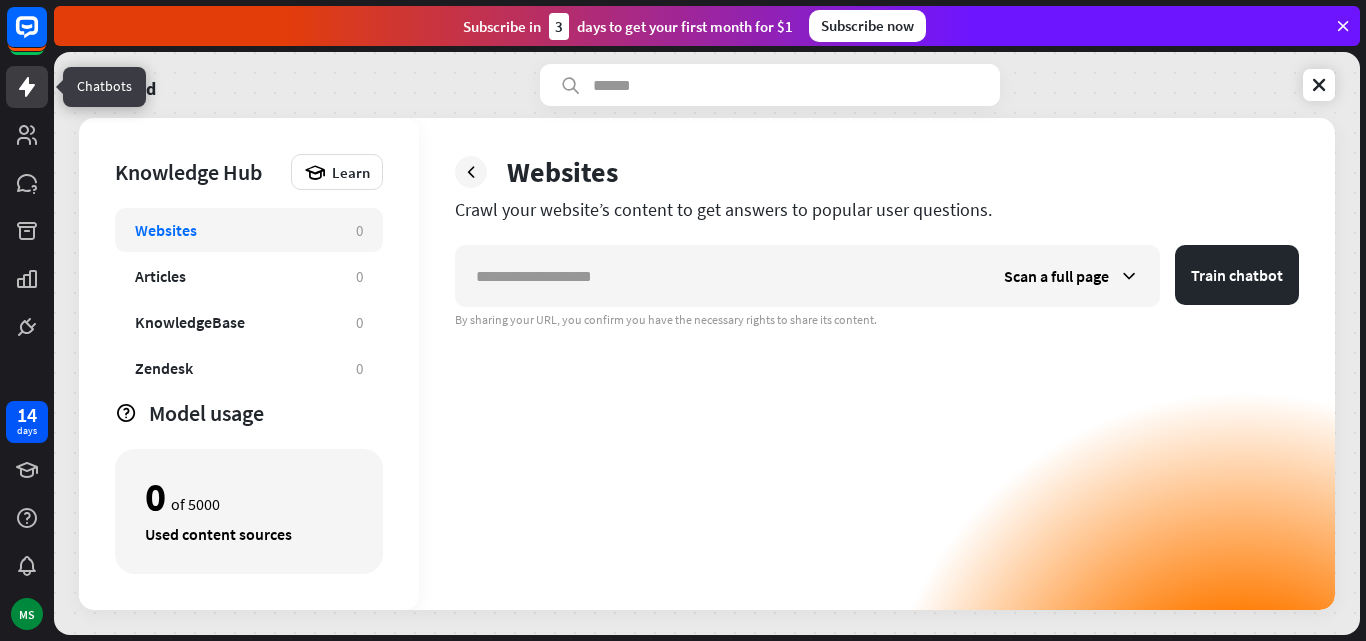 click at bounding box center [27, 87] 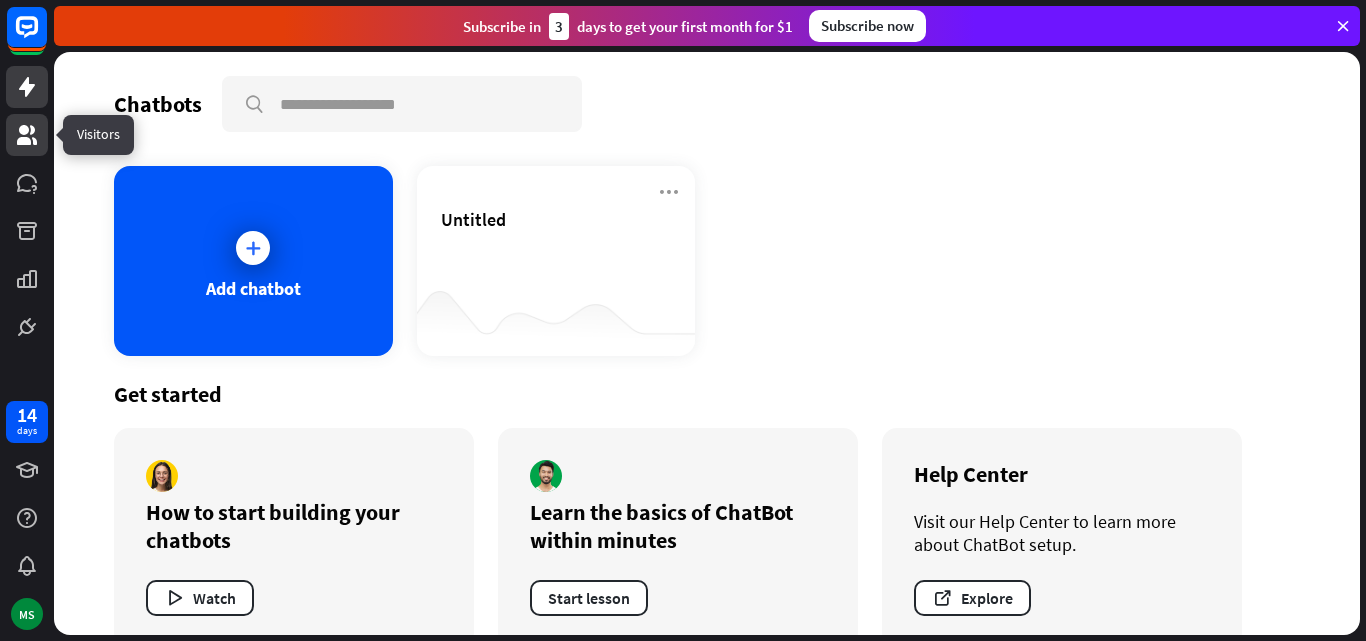 click 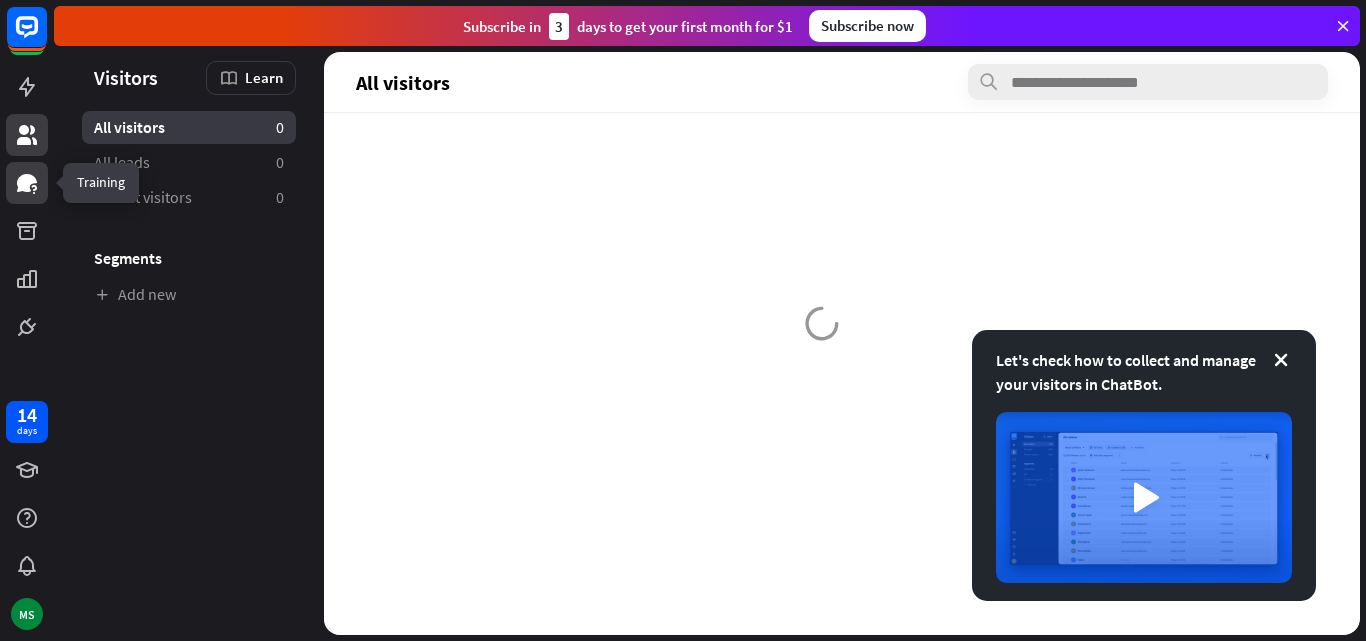 click 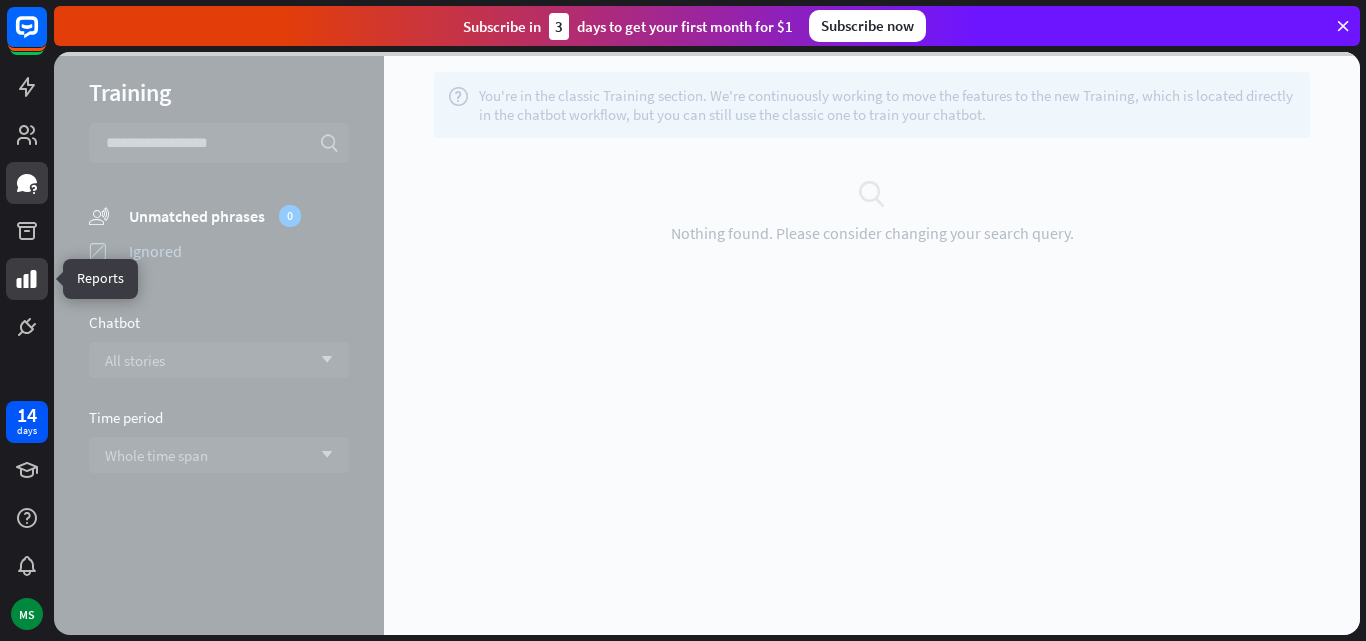 click at bounding box center [27, 279] 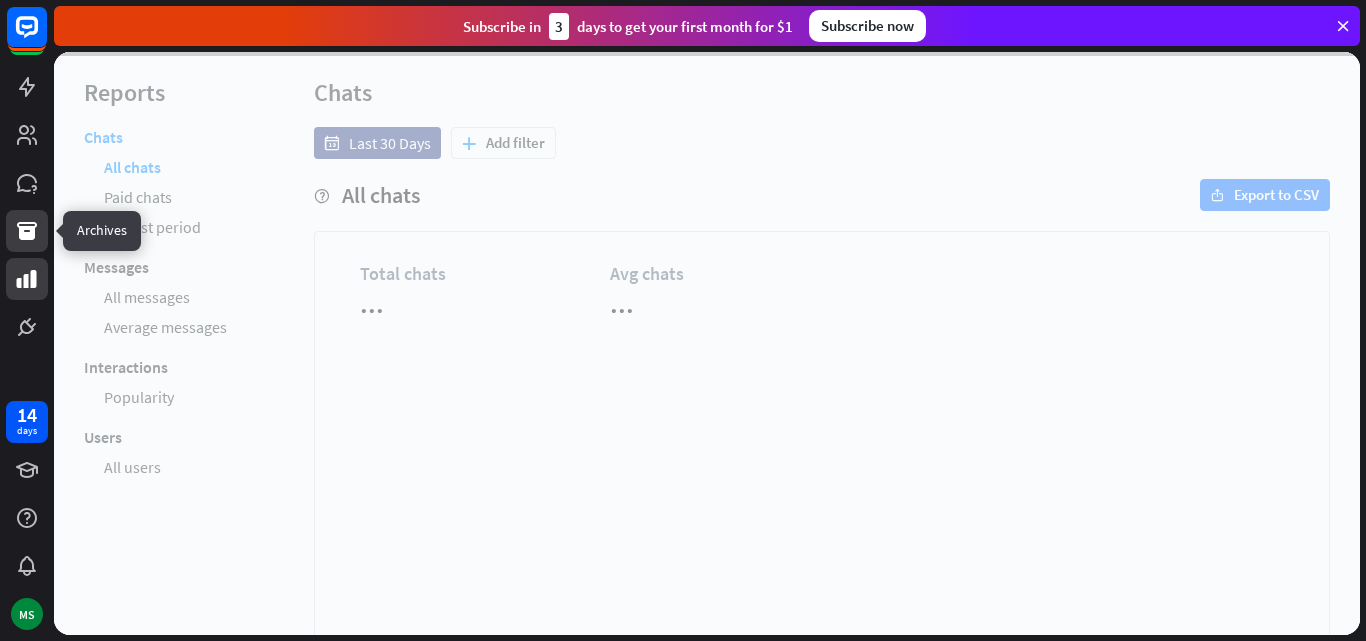 click 